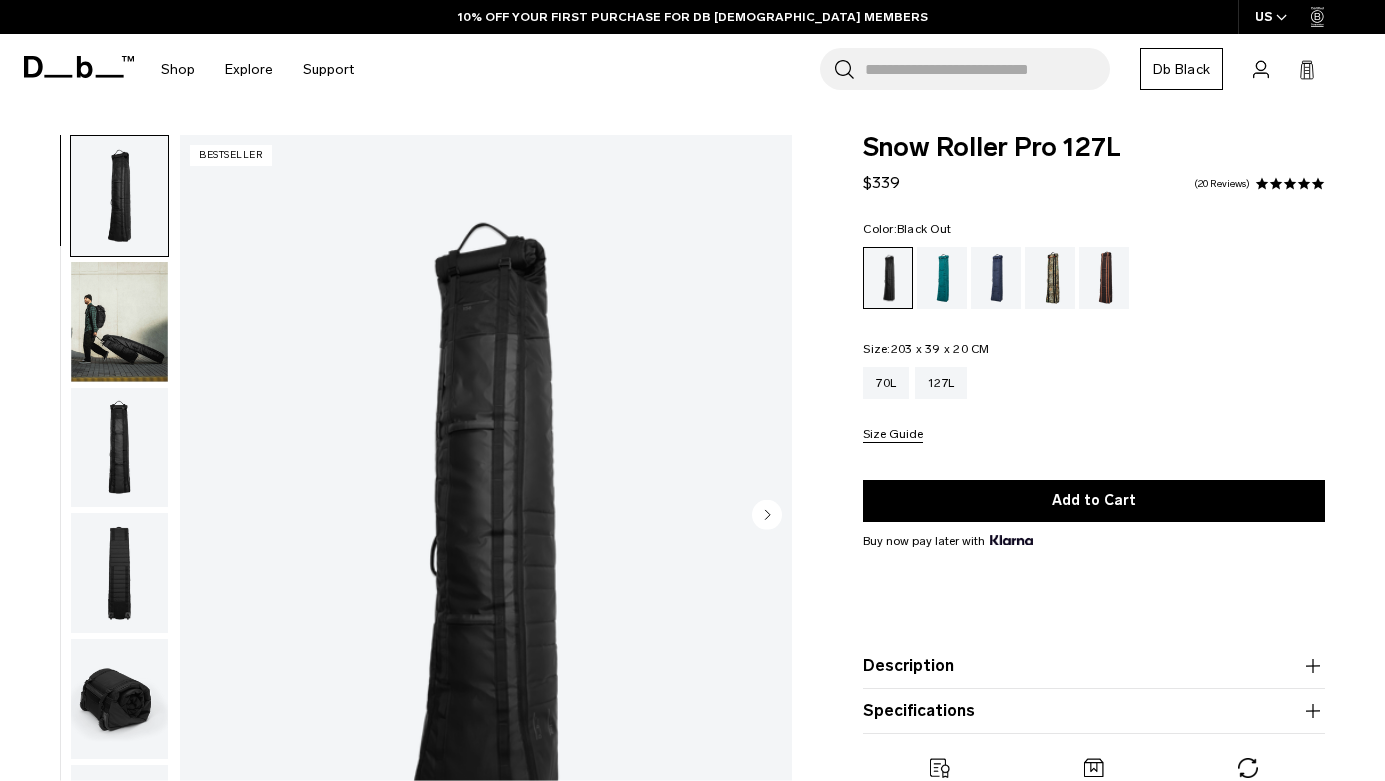 scroll, scrollTop: 11, scrollLeft: 0, axis: vertical 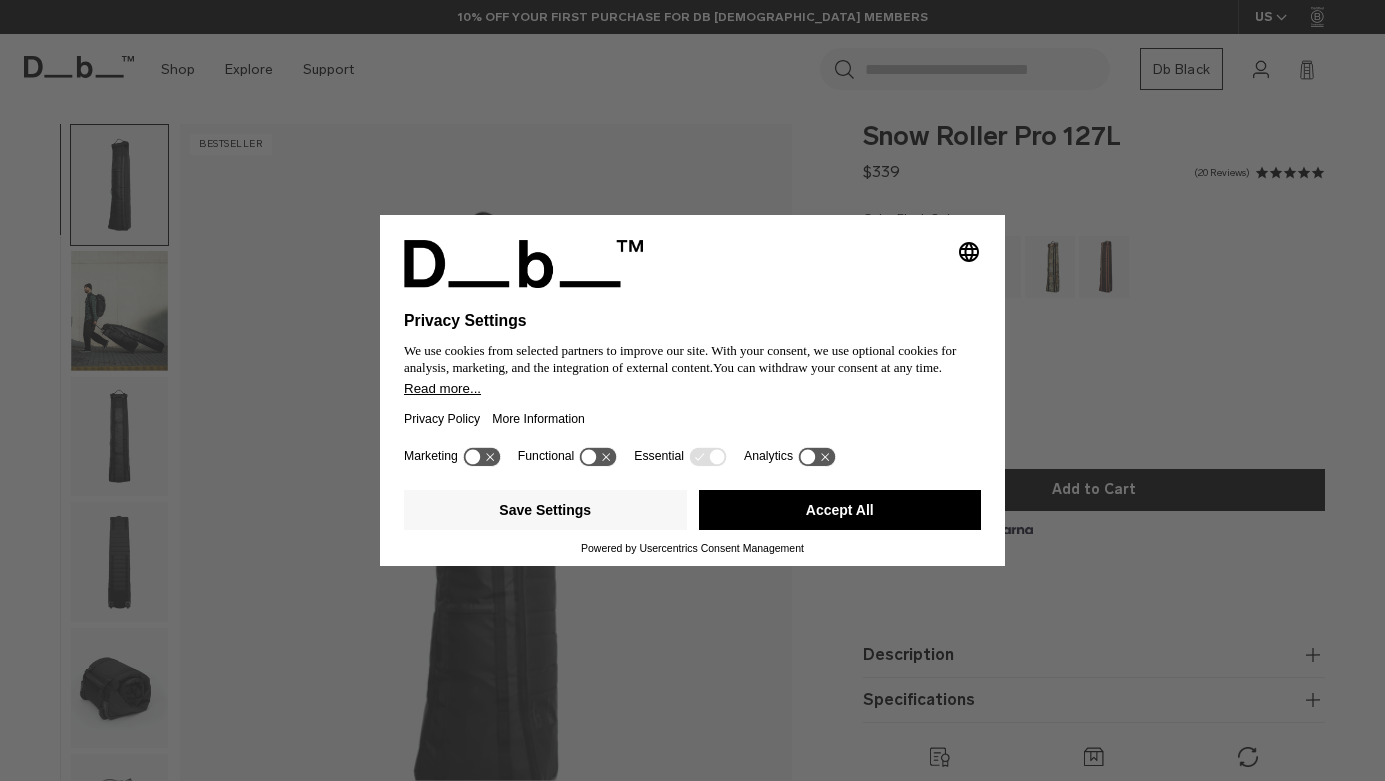 click on "Accept All" at bounding box center [840, 510] 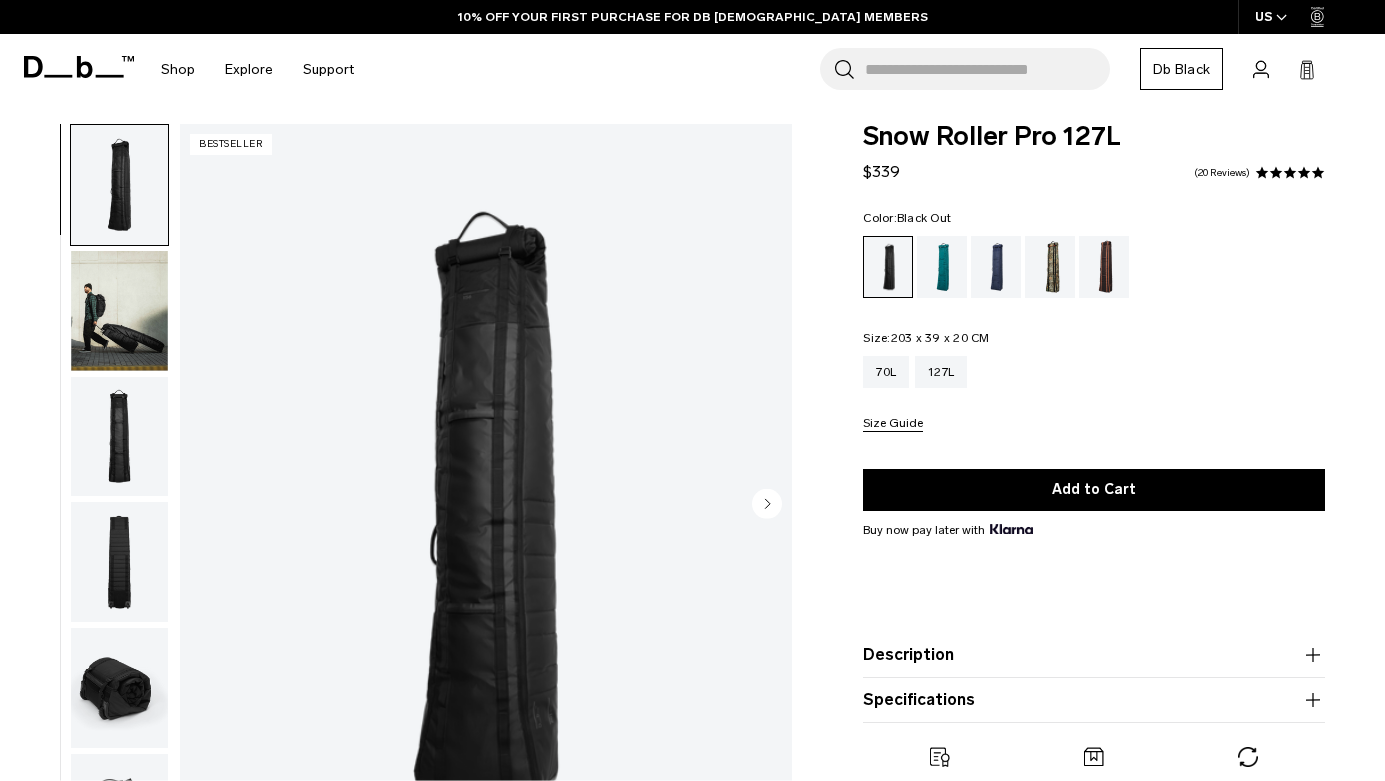 scroll, scrollTop: 0, scrollLeft: 0, axis: both 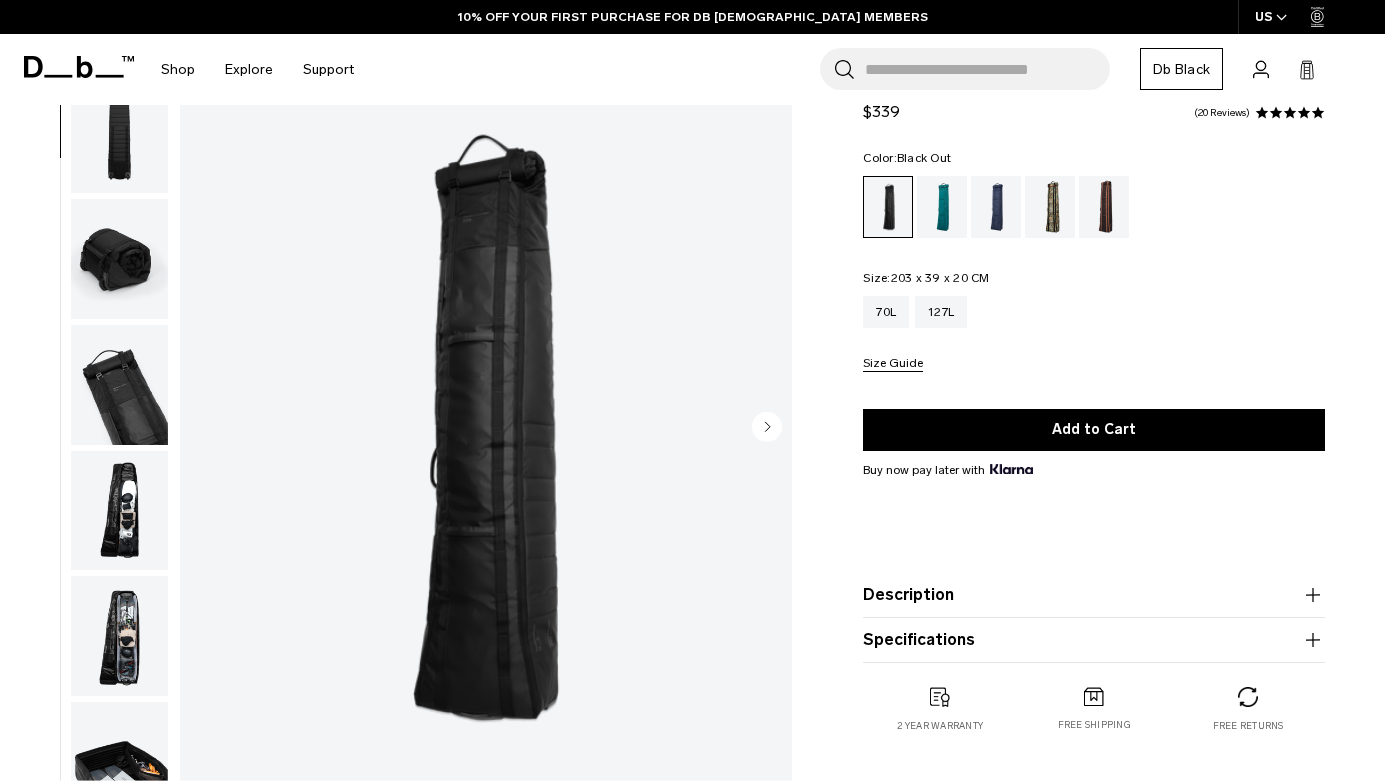 click at bounding box center (119, 511) 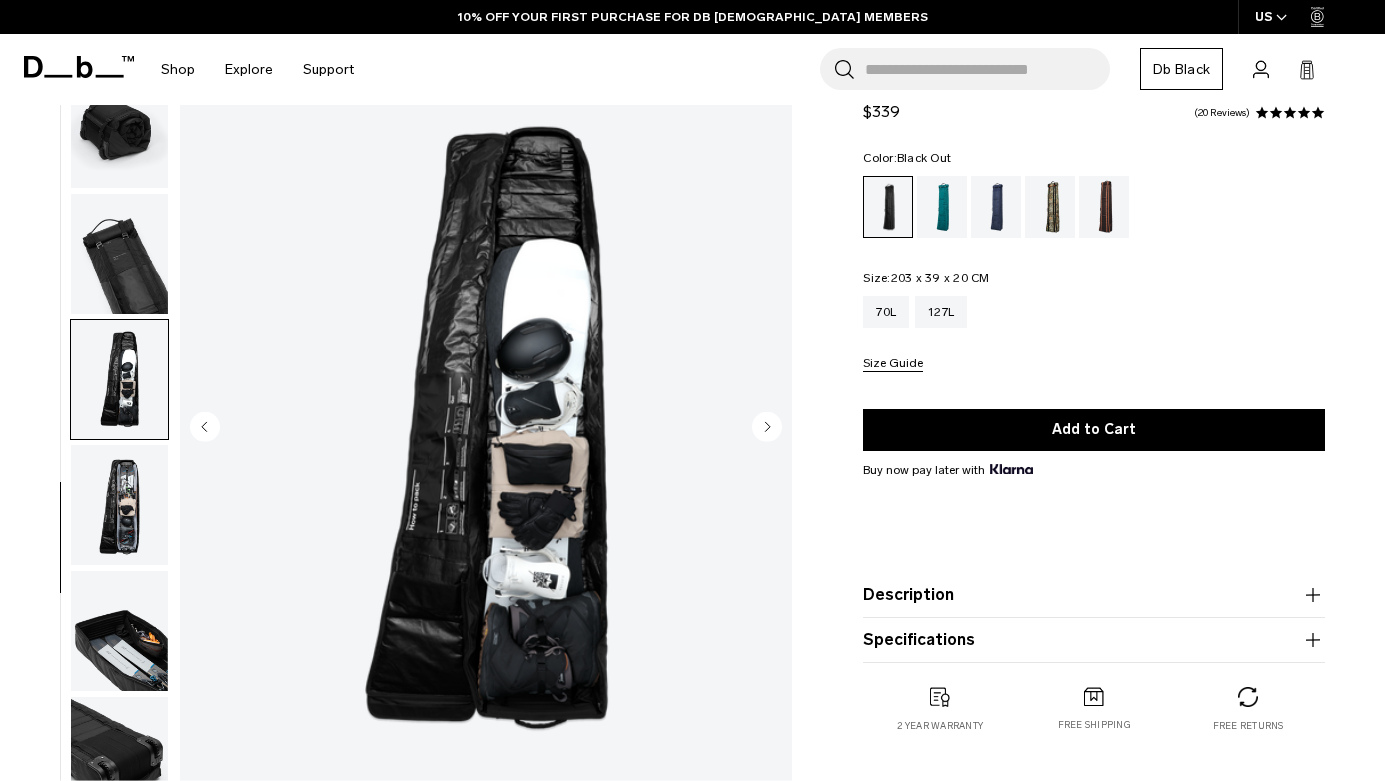 scroll, scrollTop: 490, scrollLeft: 0, axis: vertical 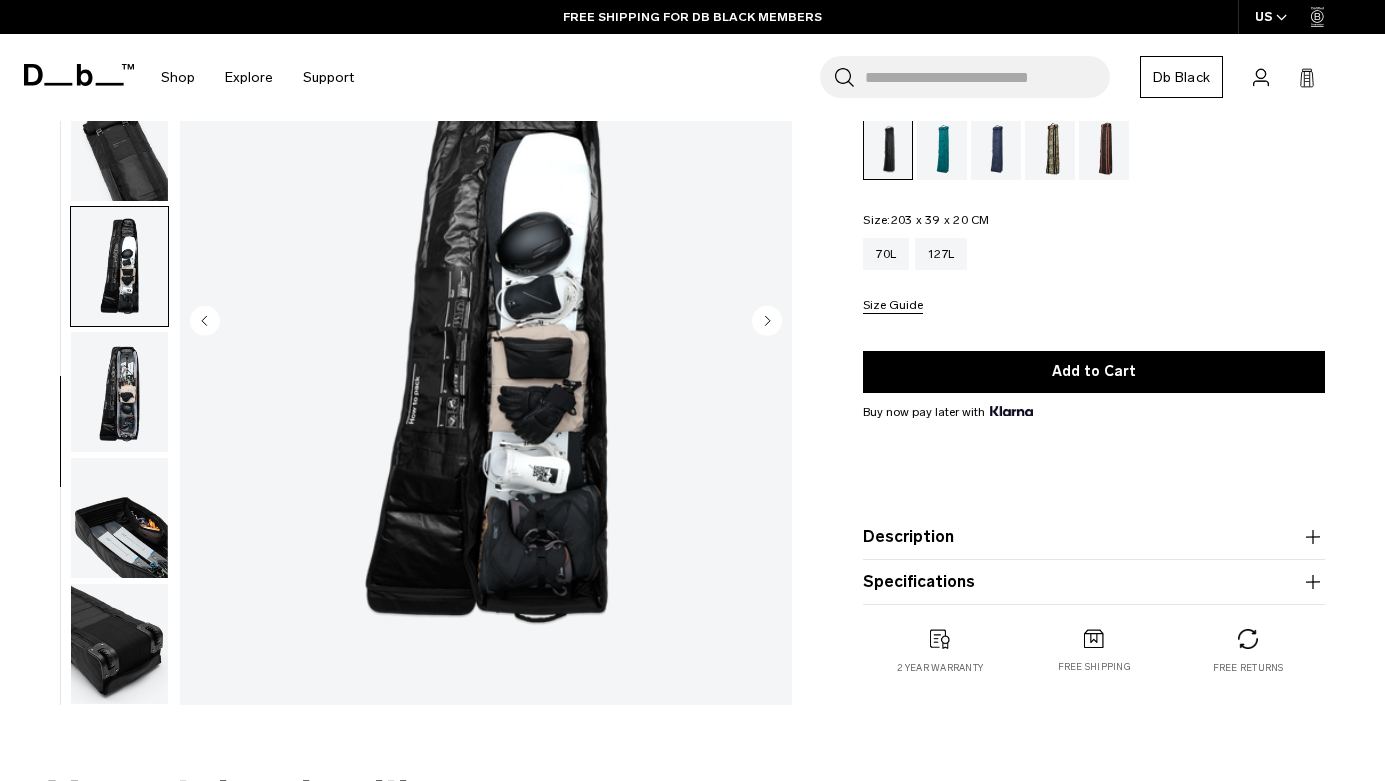 click at bounding box center [119, 392] 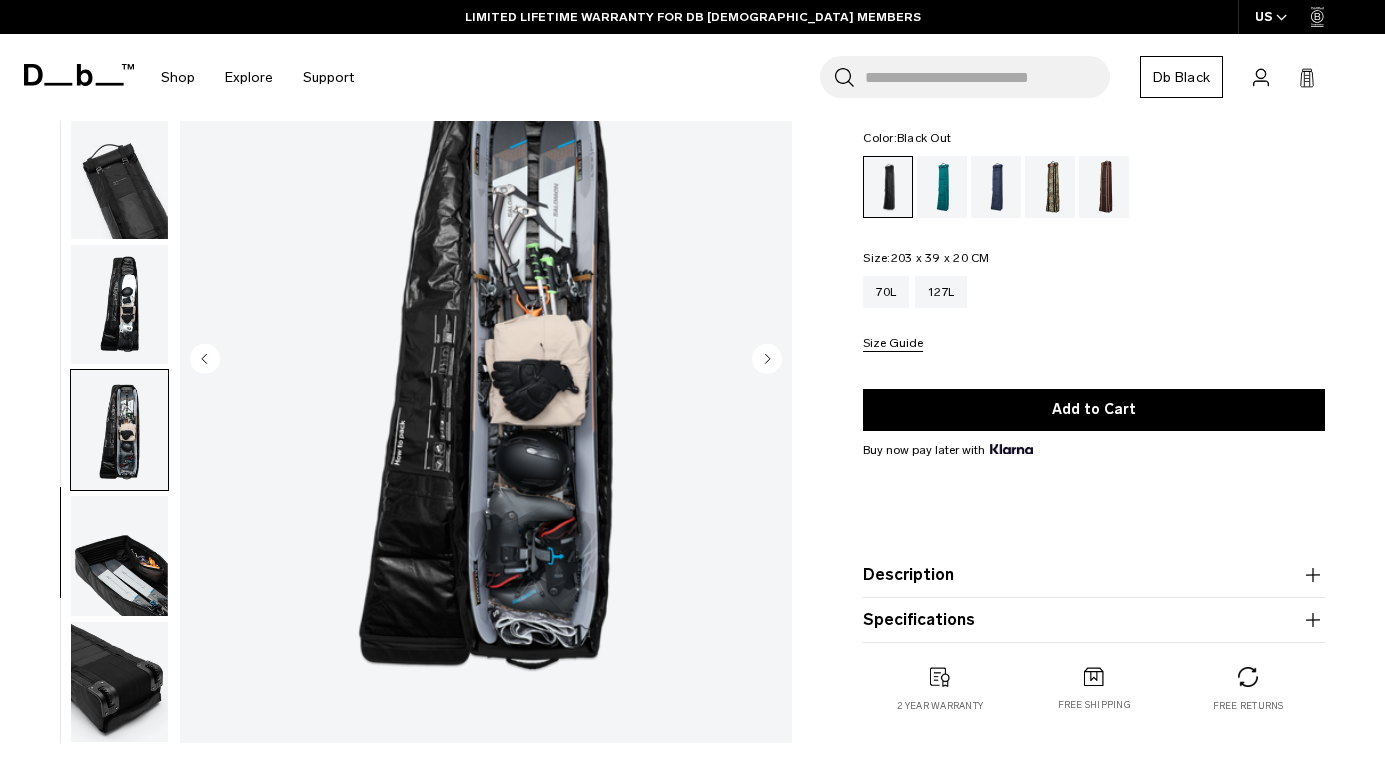 scroll, scrollTop: 162, scrollLeft: 0, axis: vertical 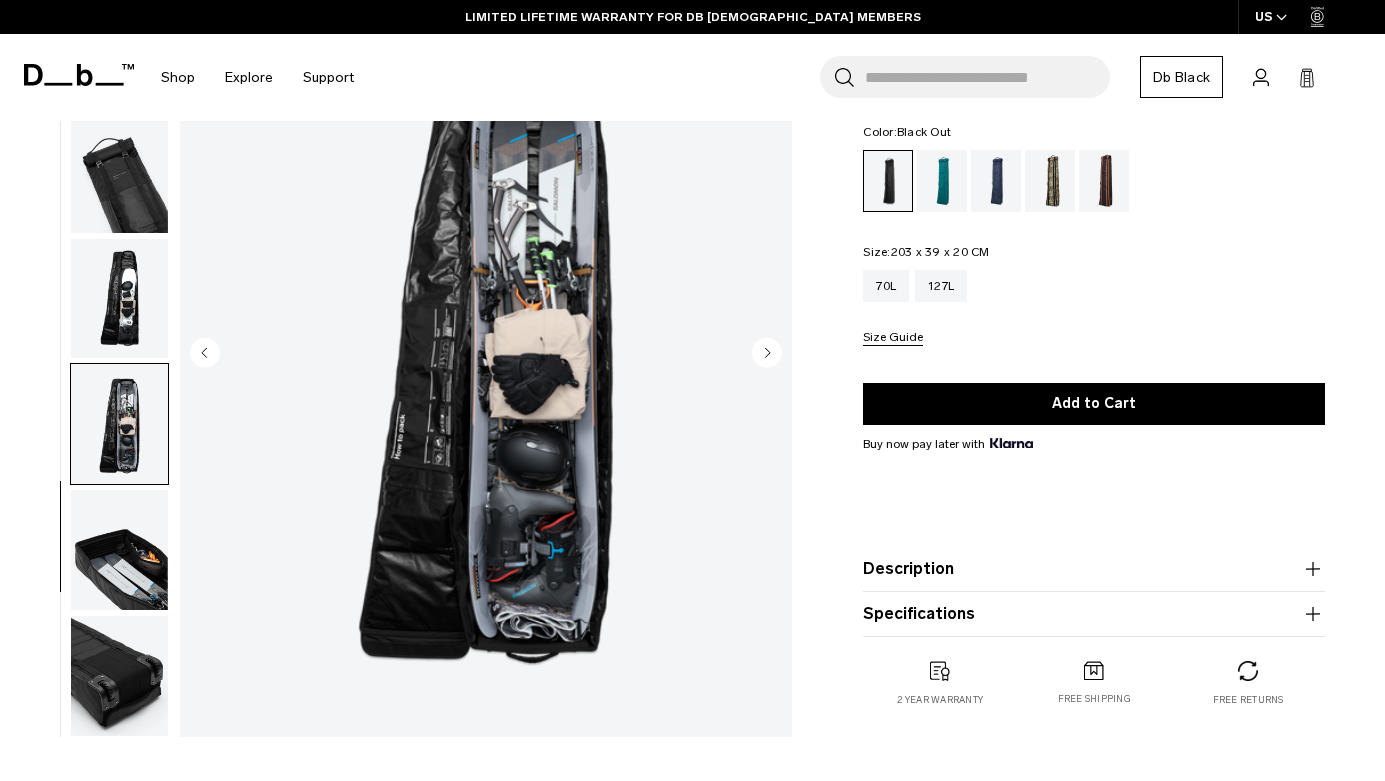 click at bounding box center (119, 676) 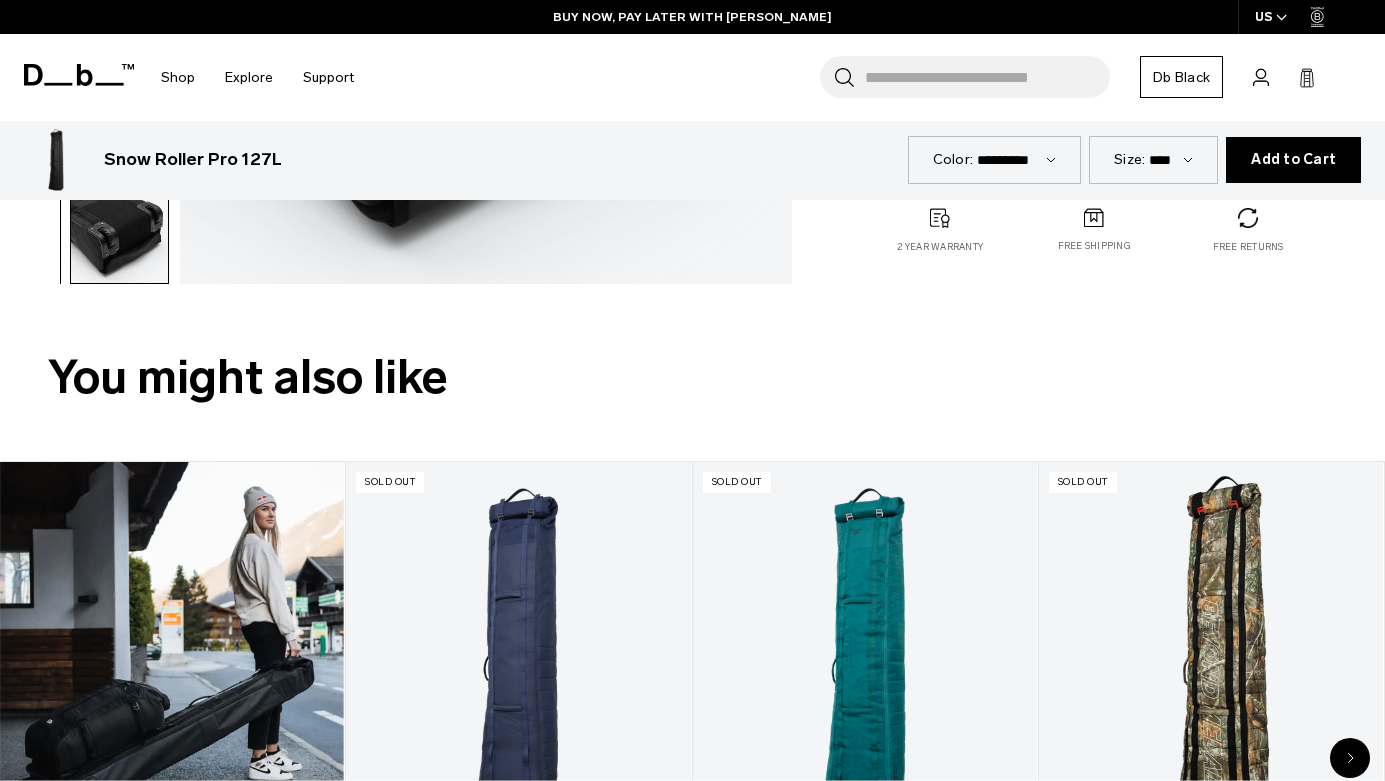 scroll, scrollTop: 648, scrollLeft: 0, axis: vertical 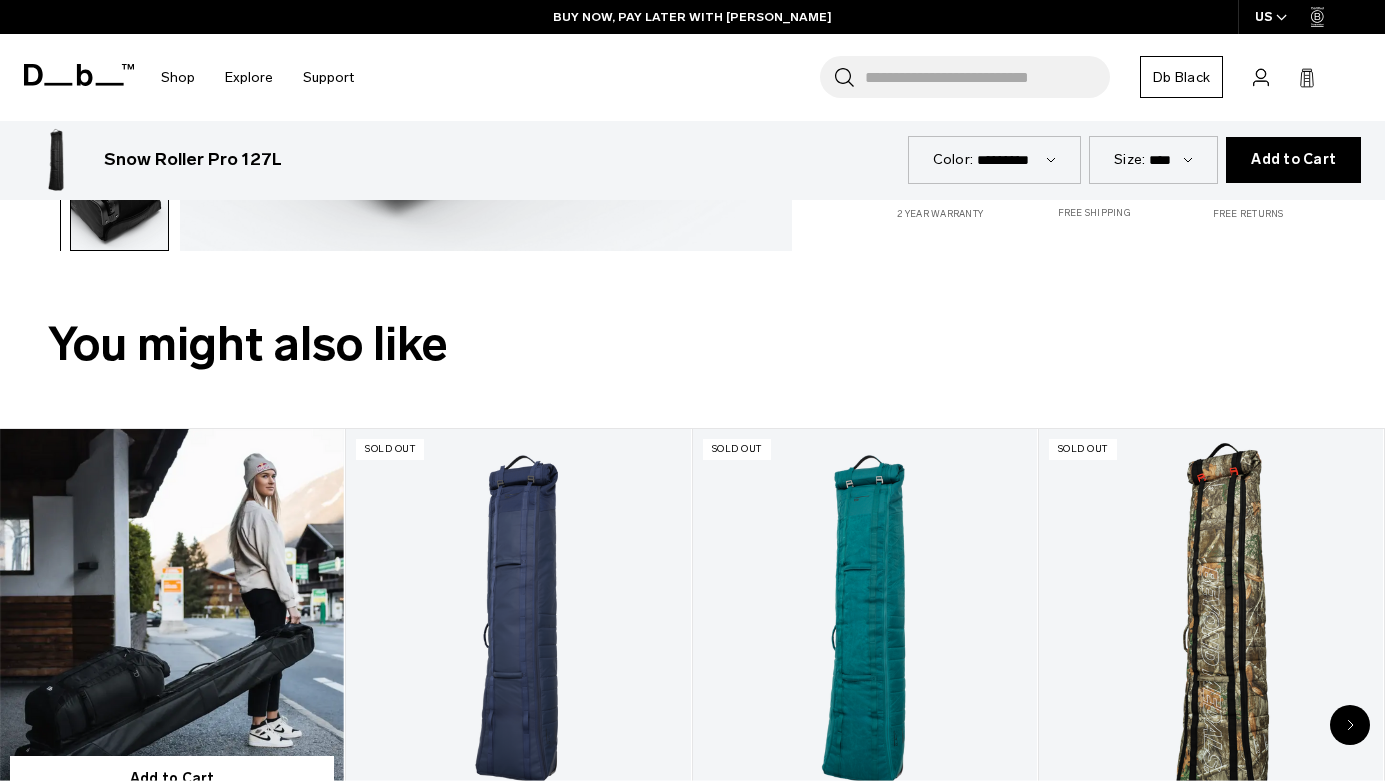 click at bounding box center (172, 620) 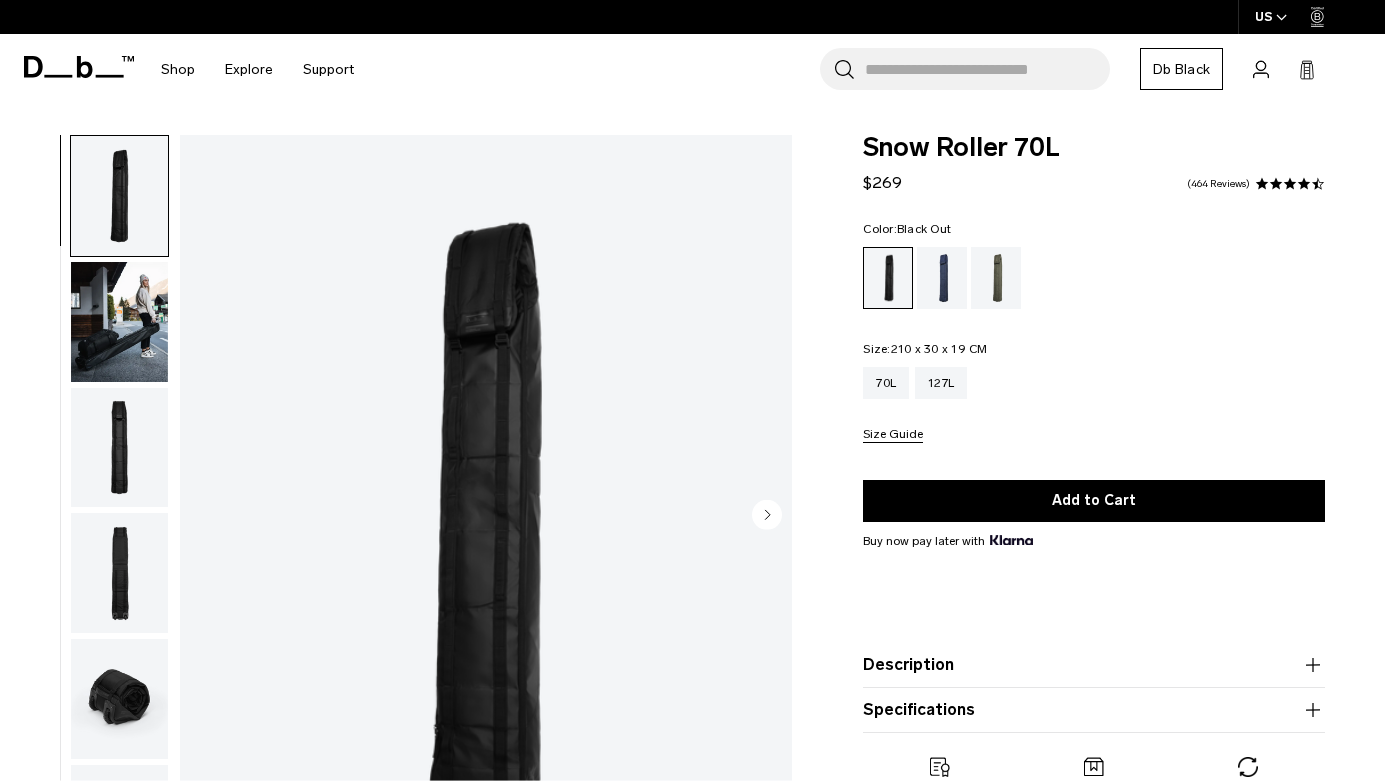 scroll, scrollTop: 0, scrollLeft: 0, axis: both 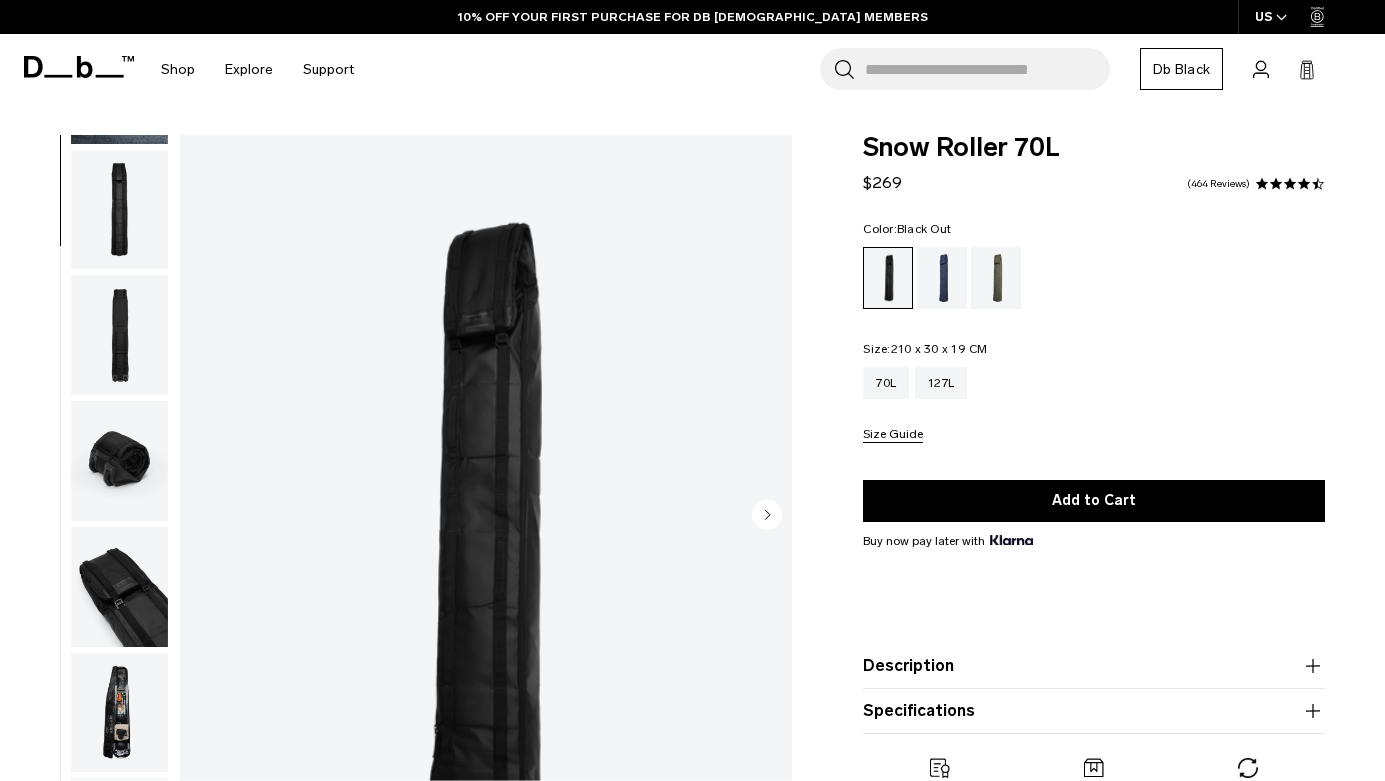 click at bounding box center (119, 713) 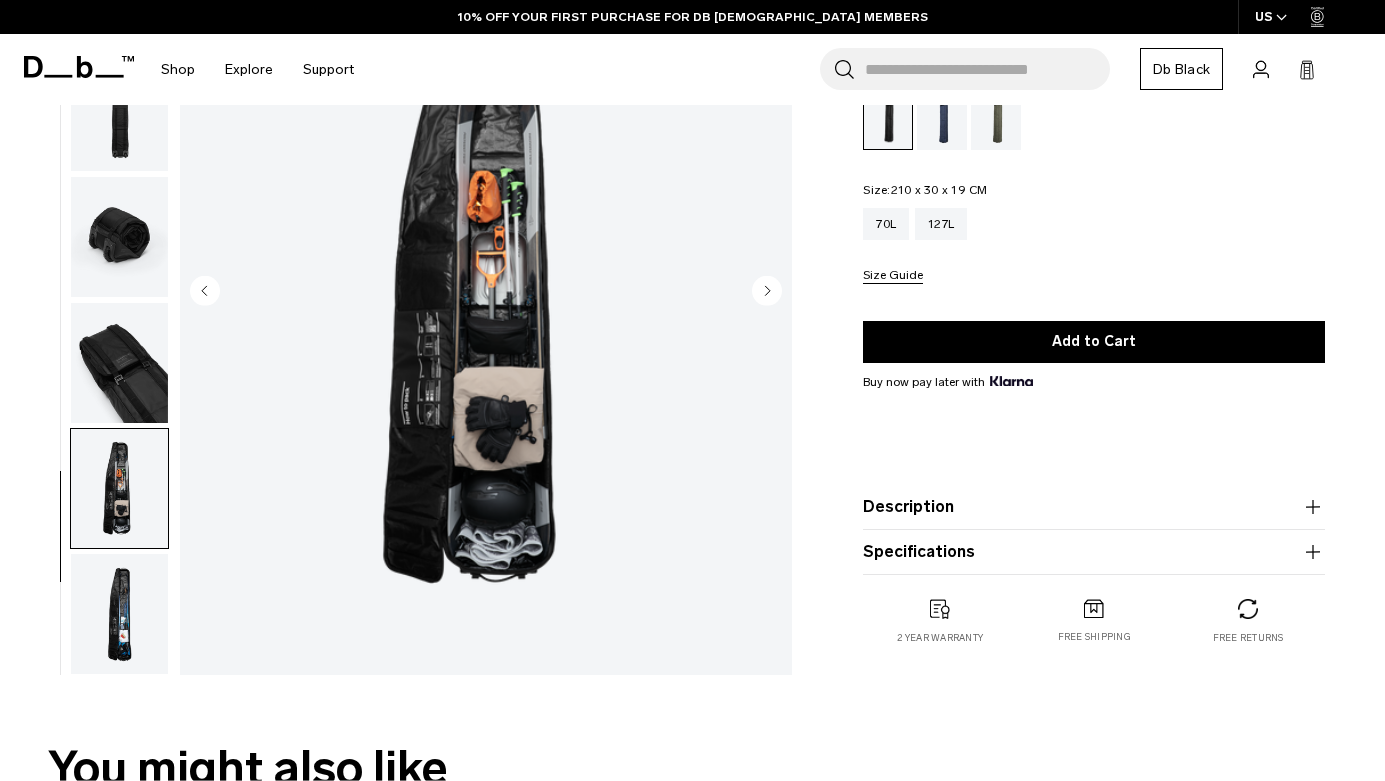 scroll, scrollTop: 231, scrollLeft: 0, axis: vertical 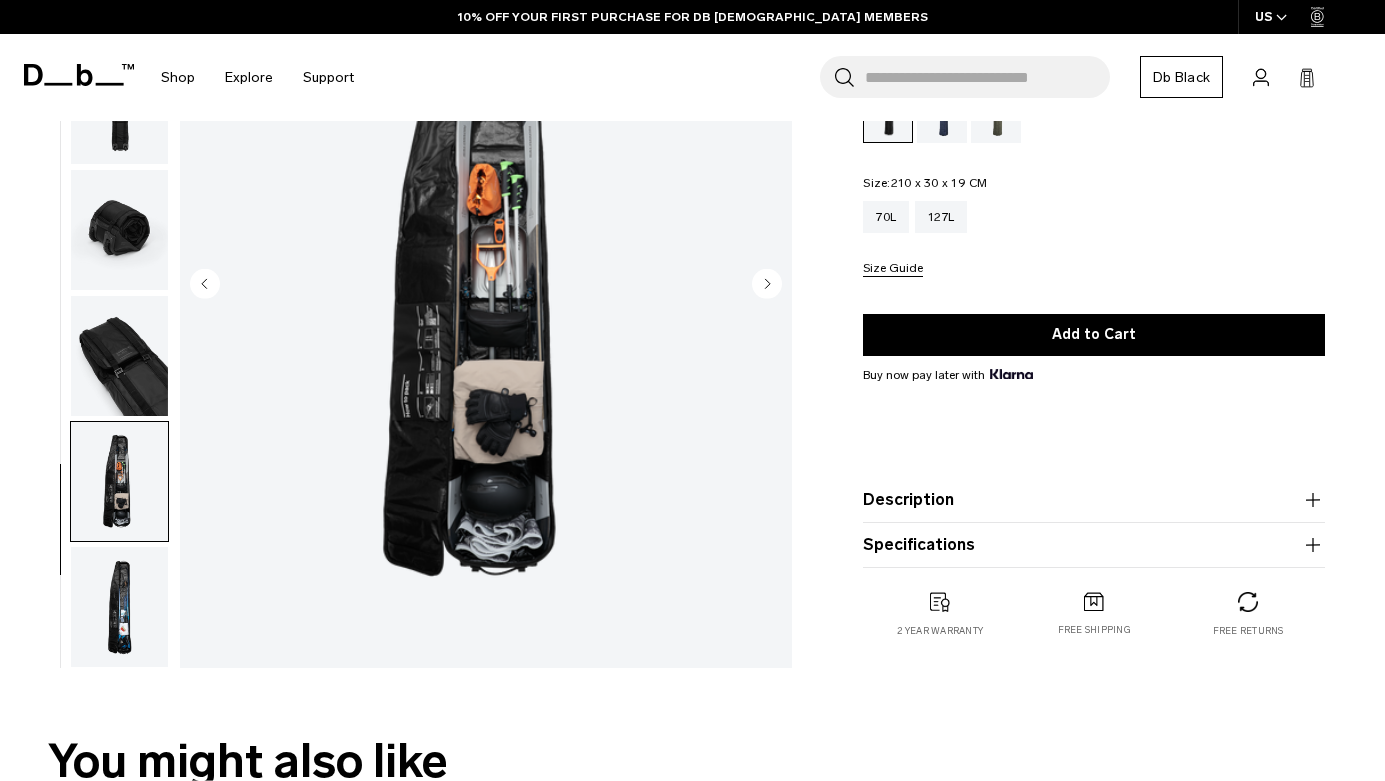 click at bounding box center (119, 607) 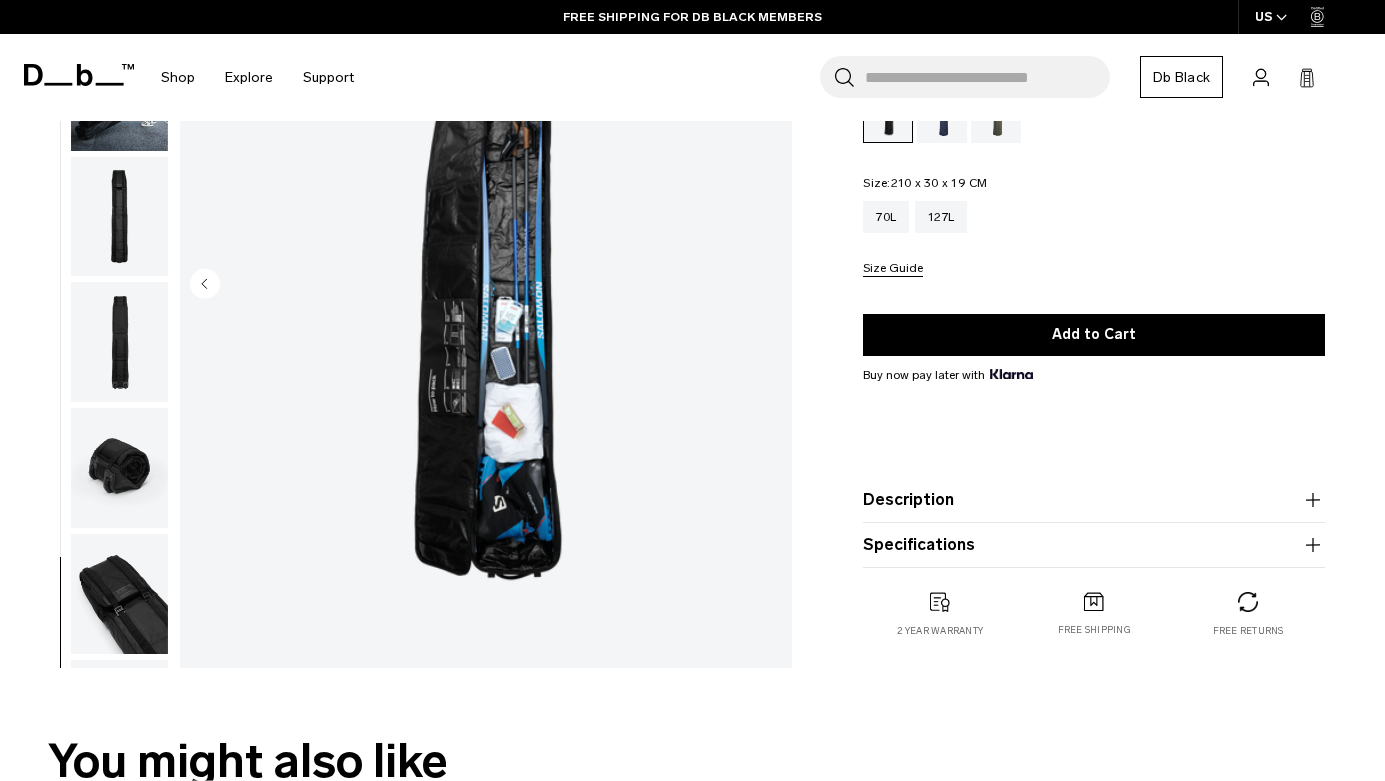 scroll, scrollTop: 7, scrollLeft: 0, axis: vertical 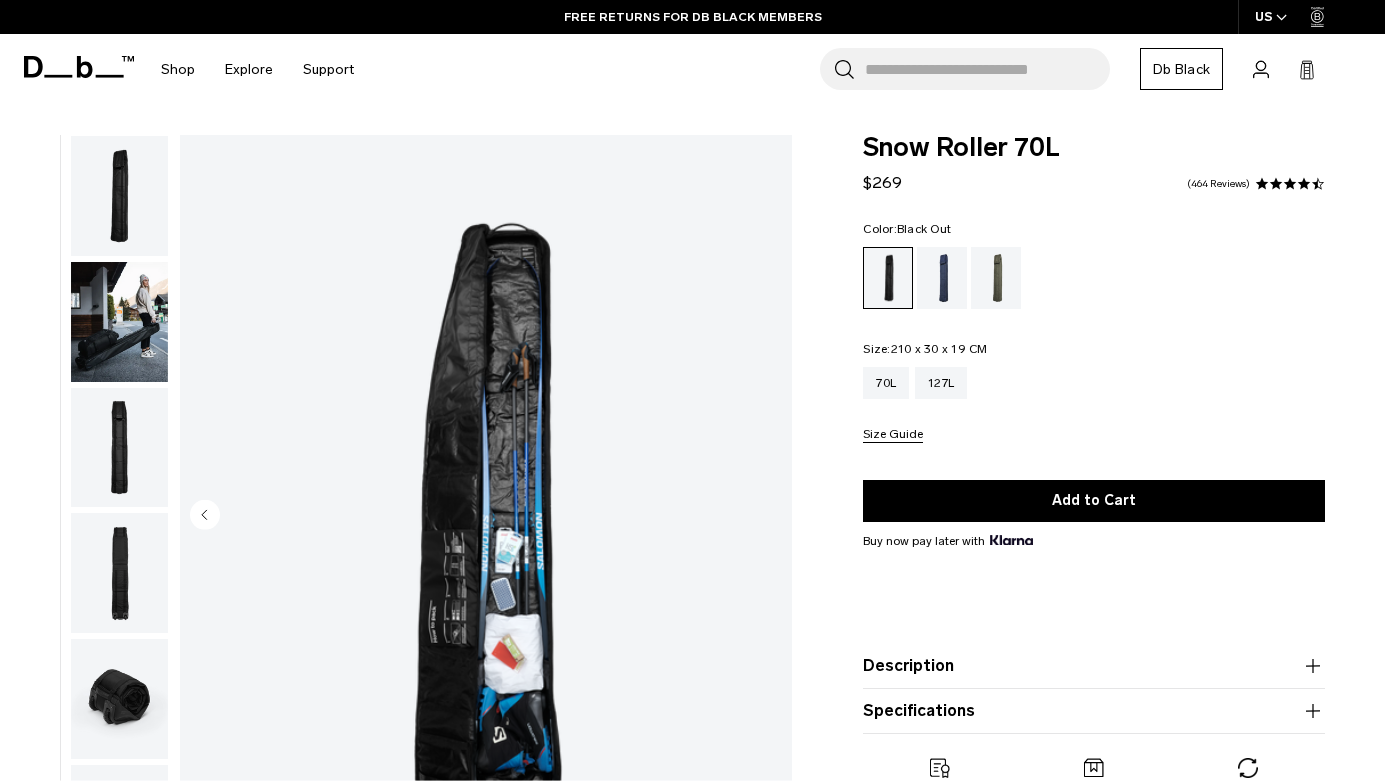 click at bounding box center (119, 322) 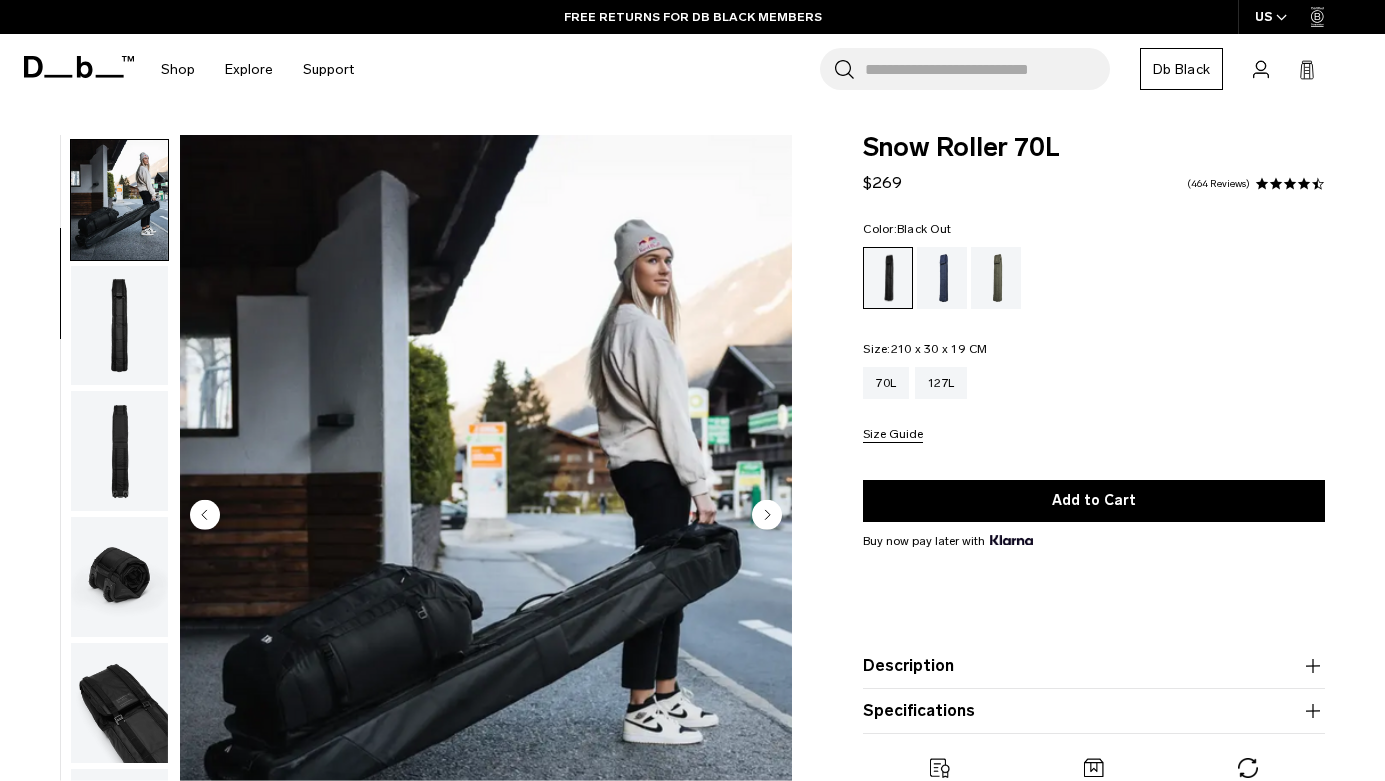 scroll, scrollTop: 126, scrollLeft: 0, axis: vertical 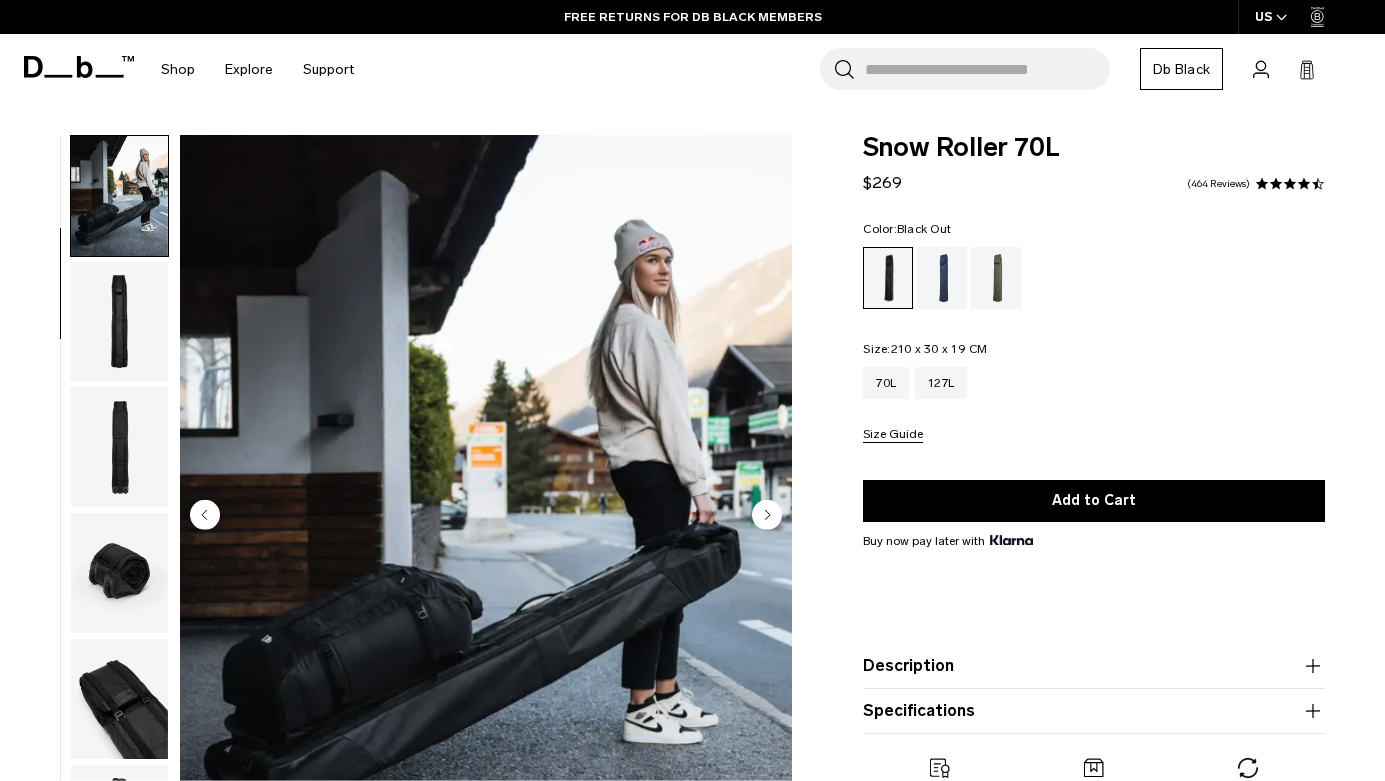 click at bounding box center [119, 196] 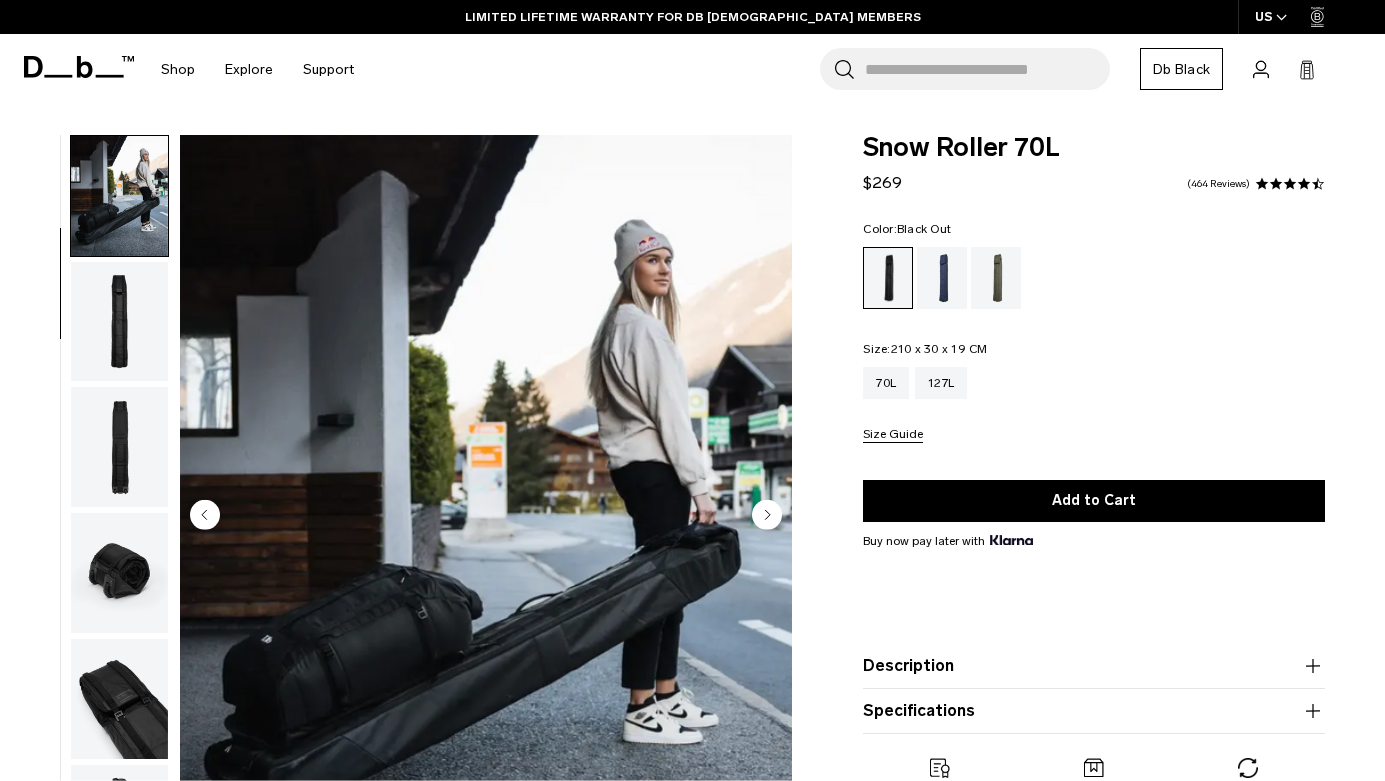 scroll, scrollTop: 238, scrollLeft: 0, axis: vertical 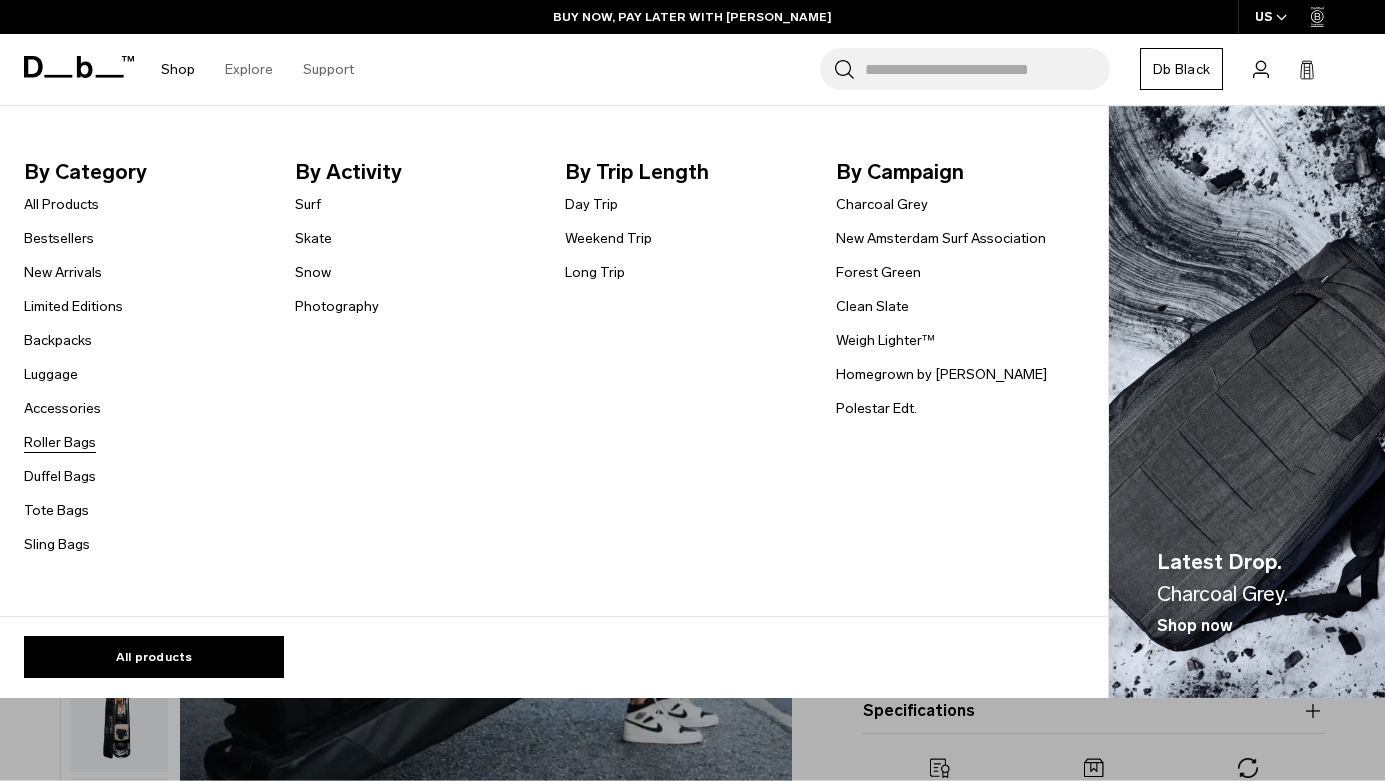 click on "Roller Bags" at bounding box center [60, 442] 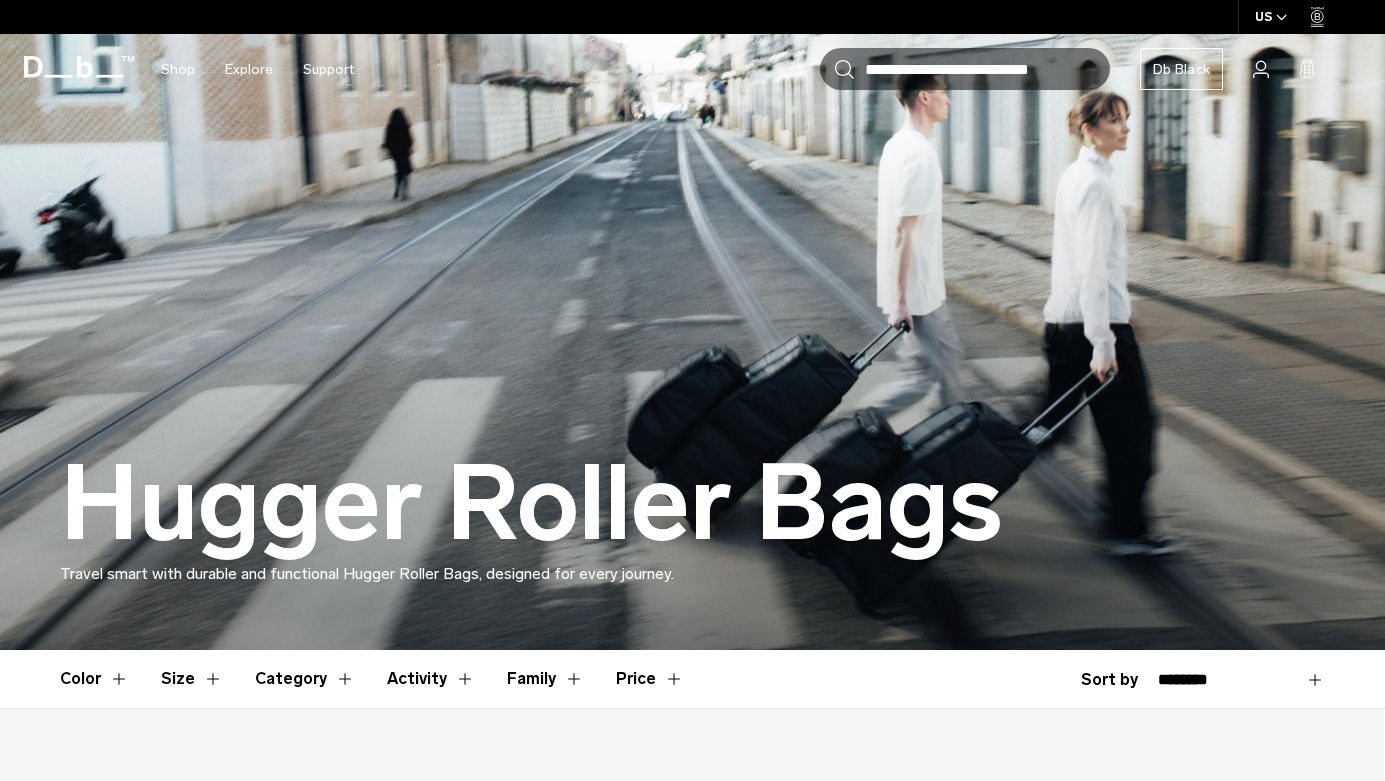scroll, scrollTop: 0, scrollLeft: 0, axis: both 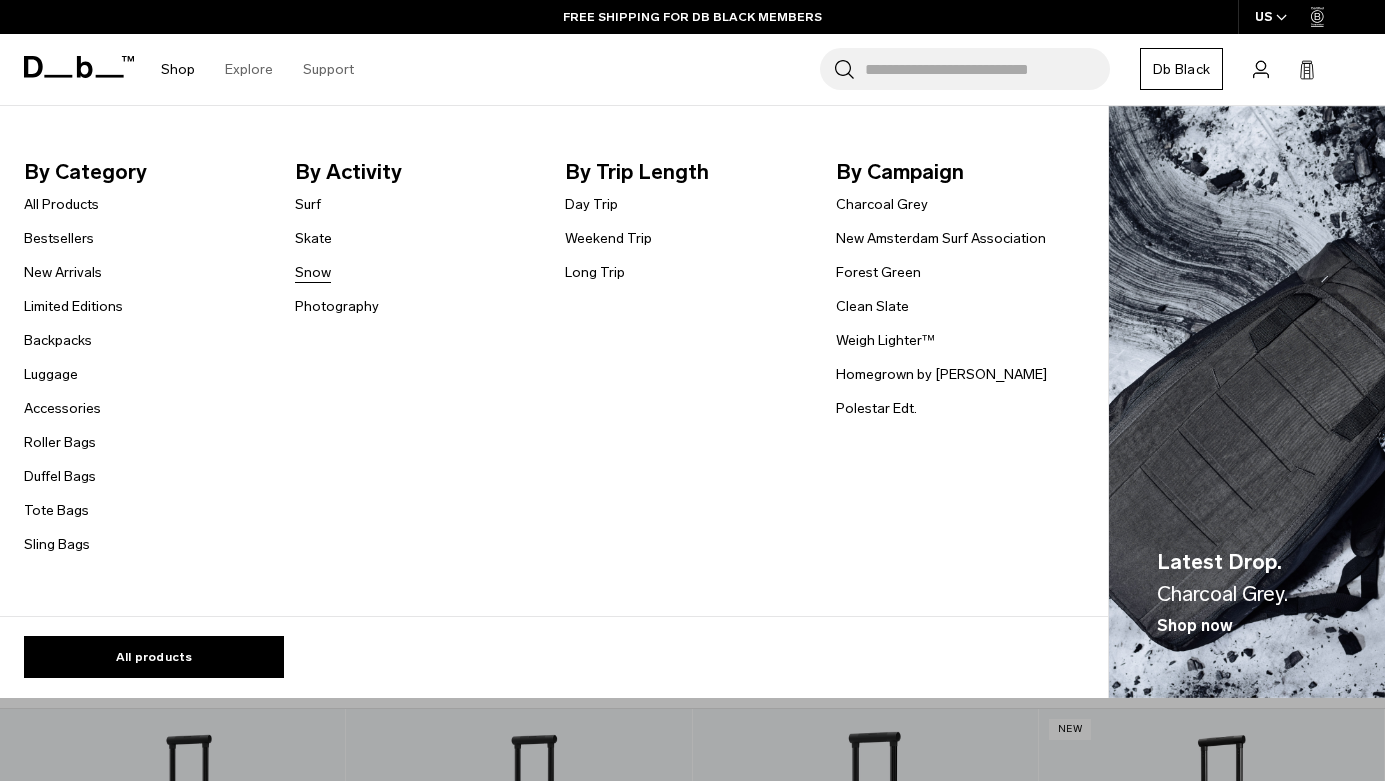 click on "Snow" at bounding box center [313, 272] 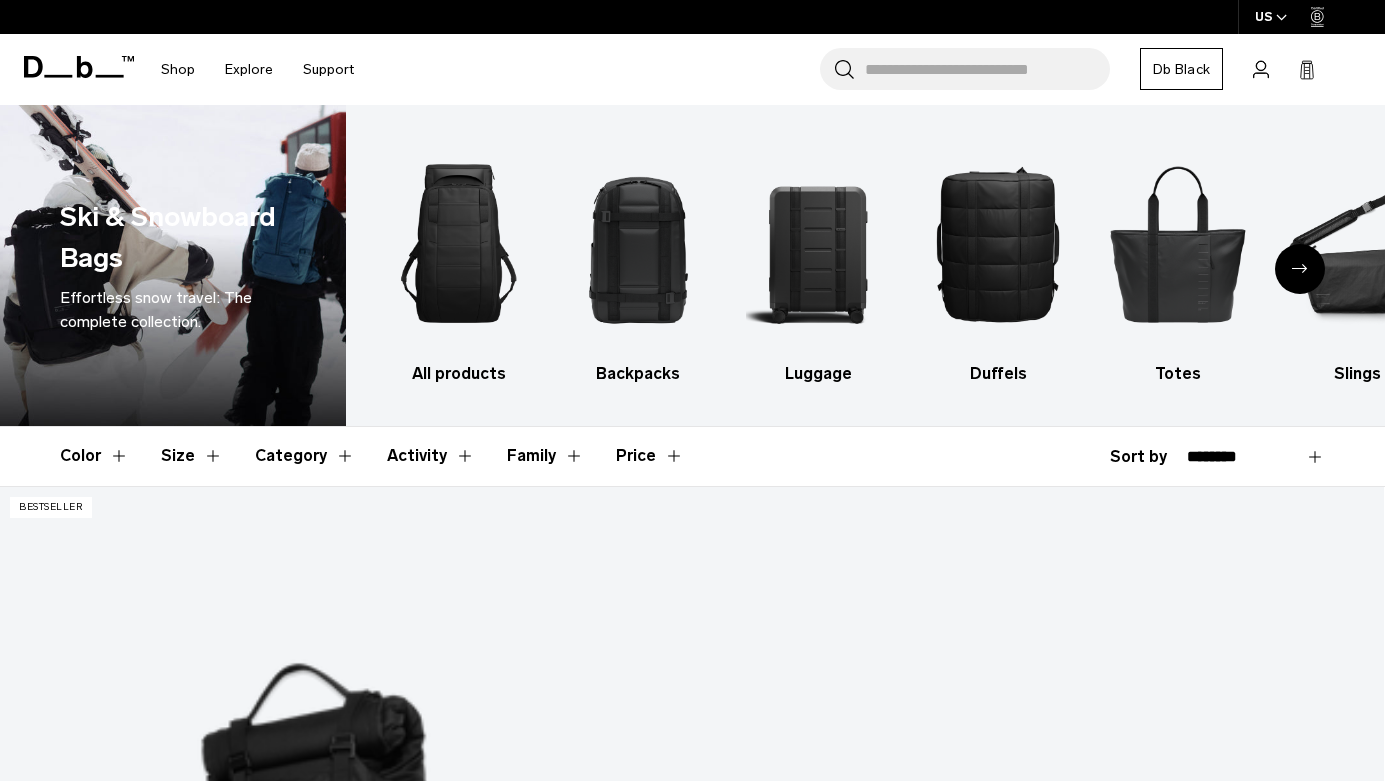 scroll, scrollTop: 0, scrollLeft: 0, axis: both 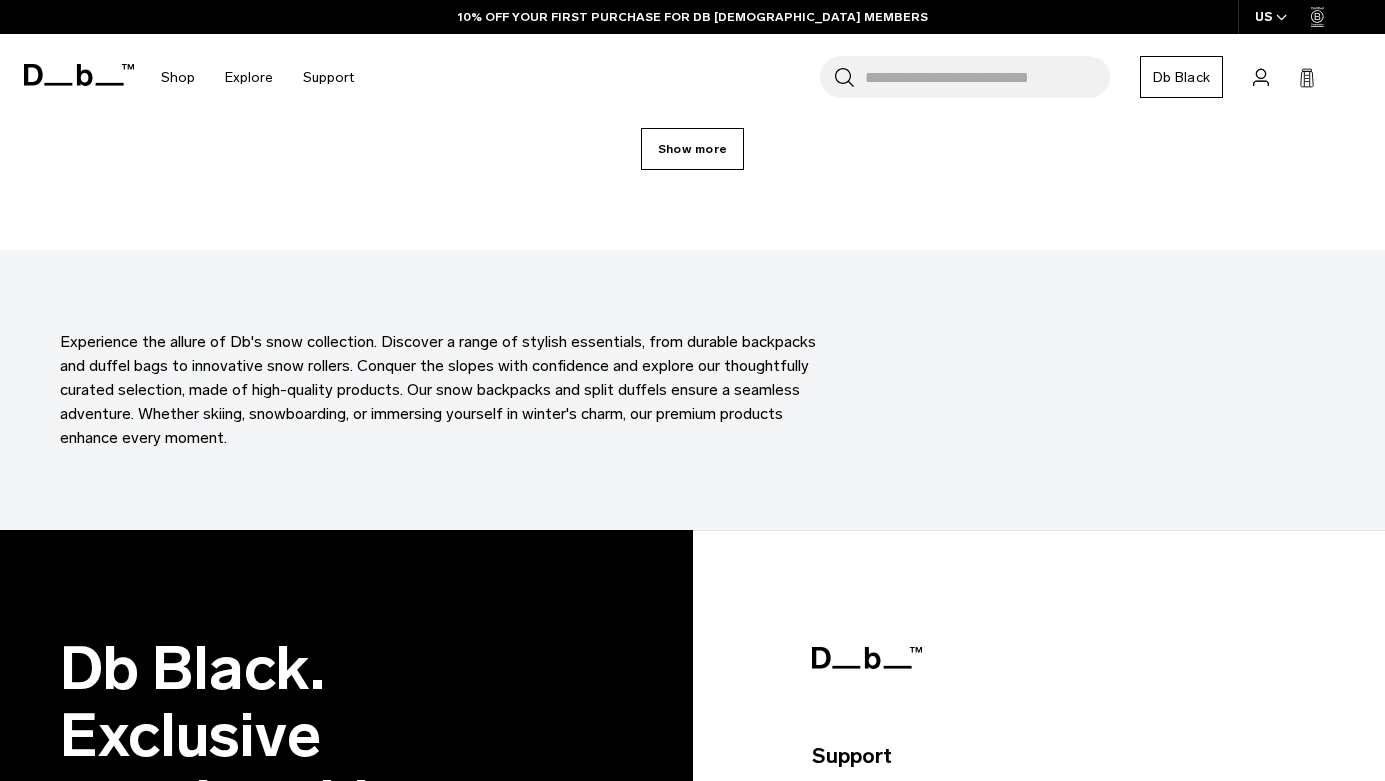 click on "Show more" at bounding box center (692, 149) 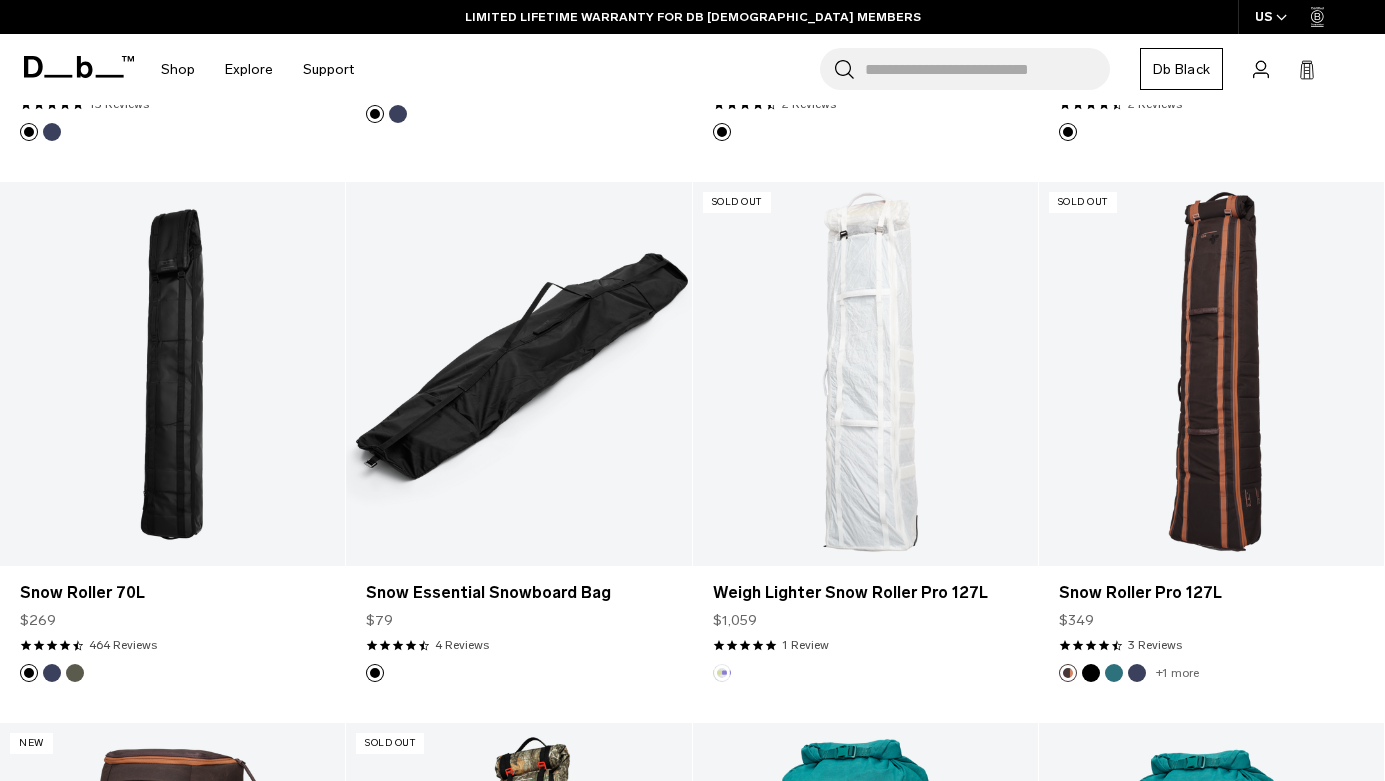 scroll, scrollTop: 1925, scrollLeft: 0, axis: vertical 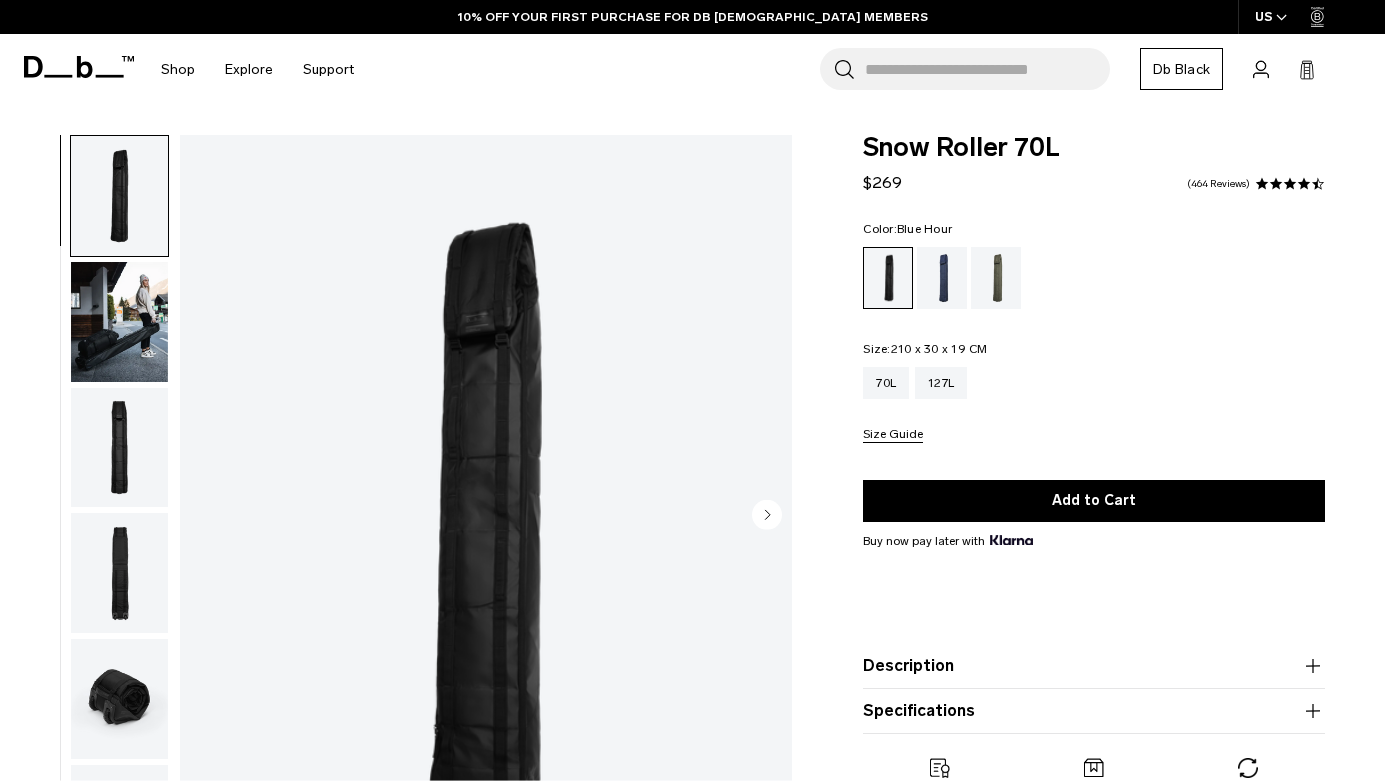 click at bounding box center (942, 278) 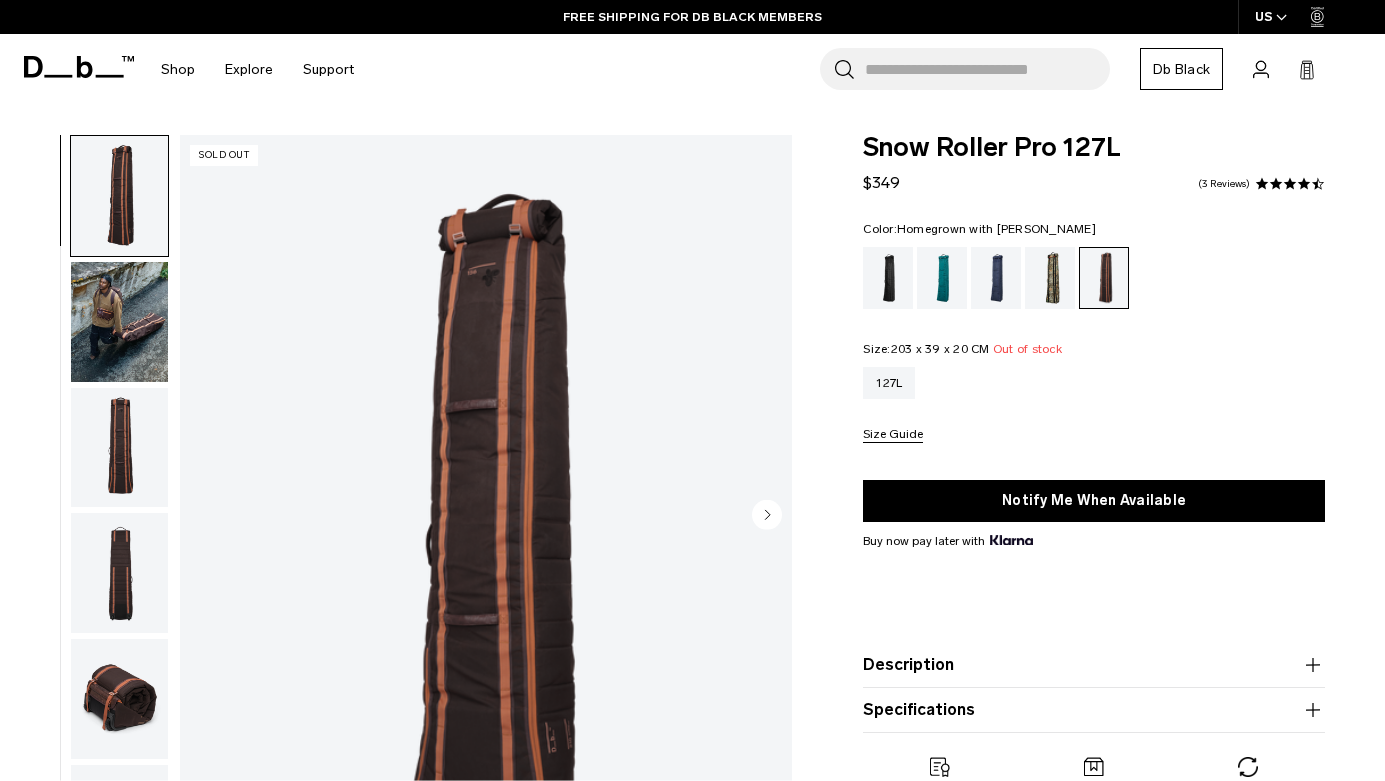 scroll, scrollTop: 0, scrollLeft: 0, axis: both 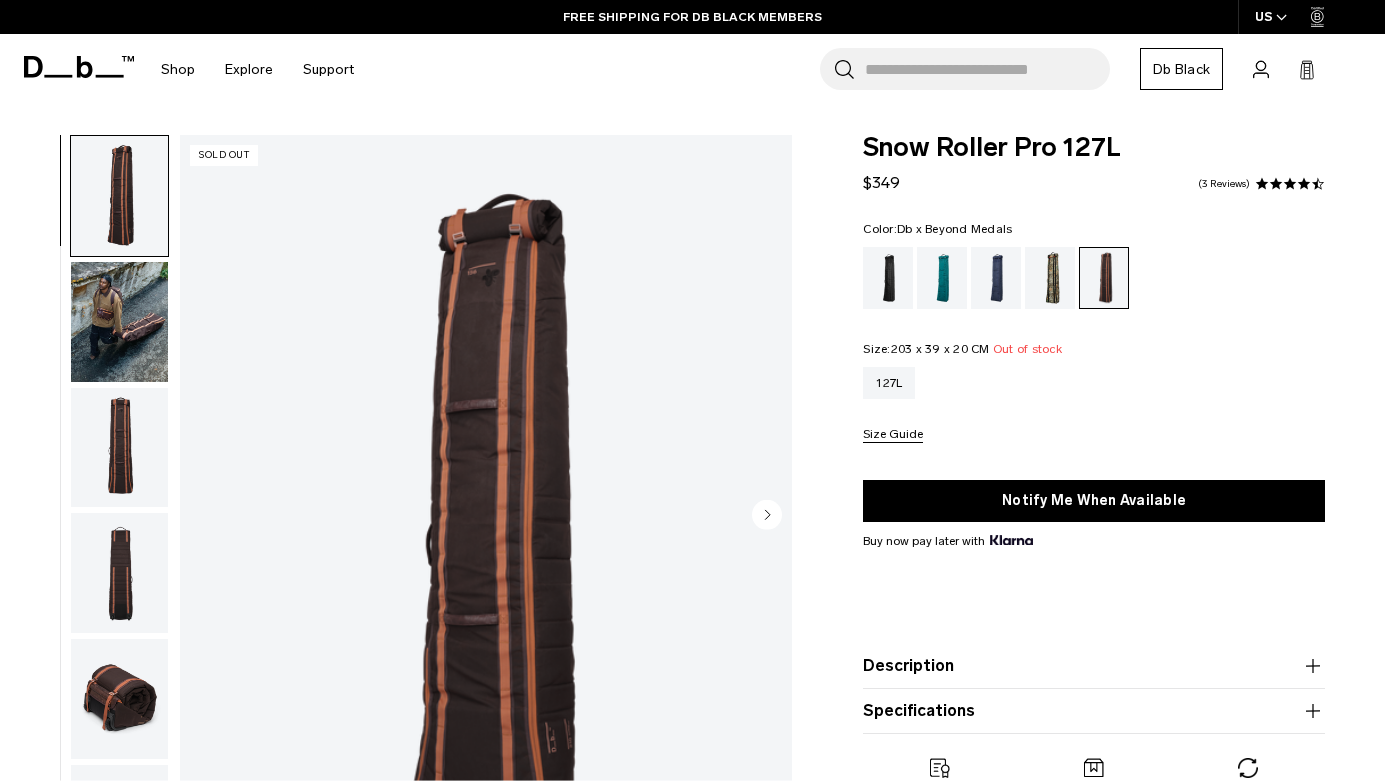 click at bounding box center [1050, 278] 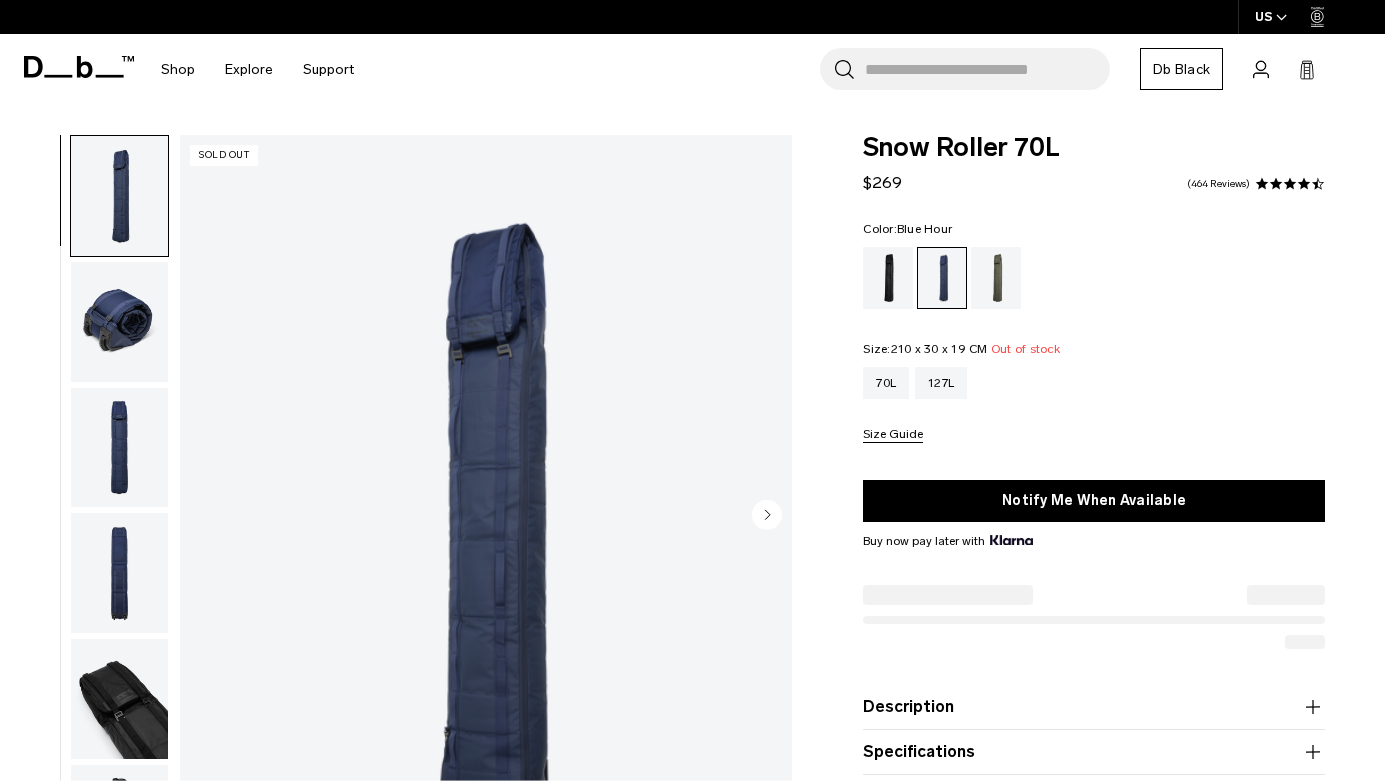scroll, scrollTop: 154, scrollLeft: 0, axis: vertical 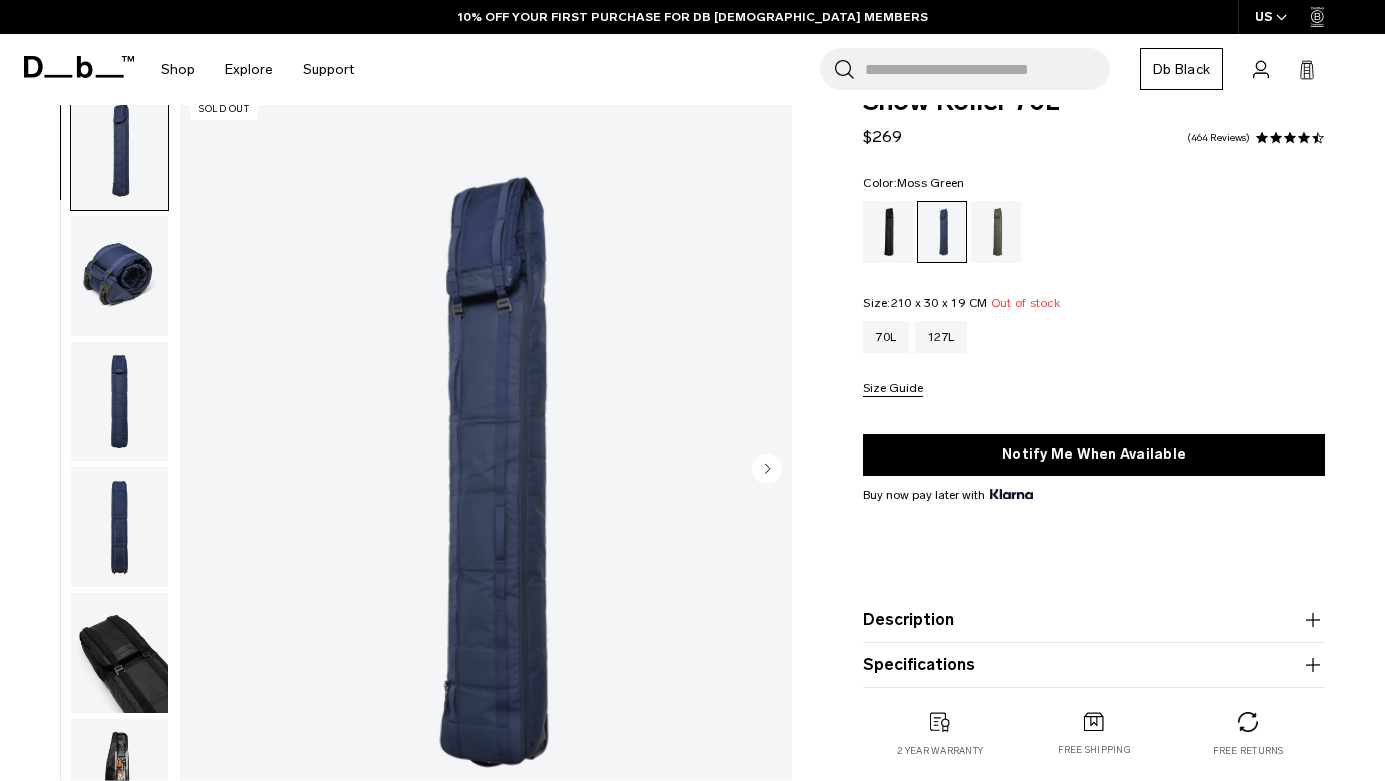 click at bounding box center (996, 232) 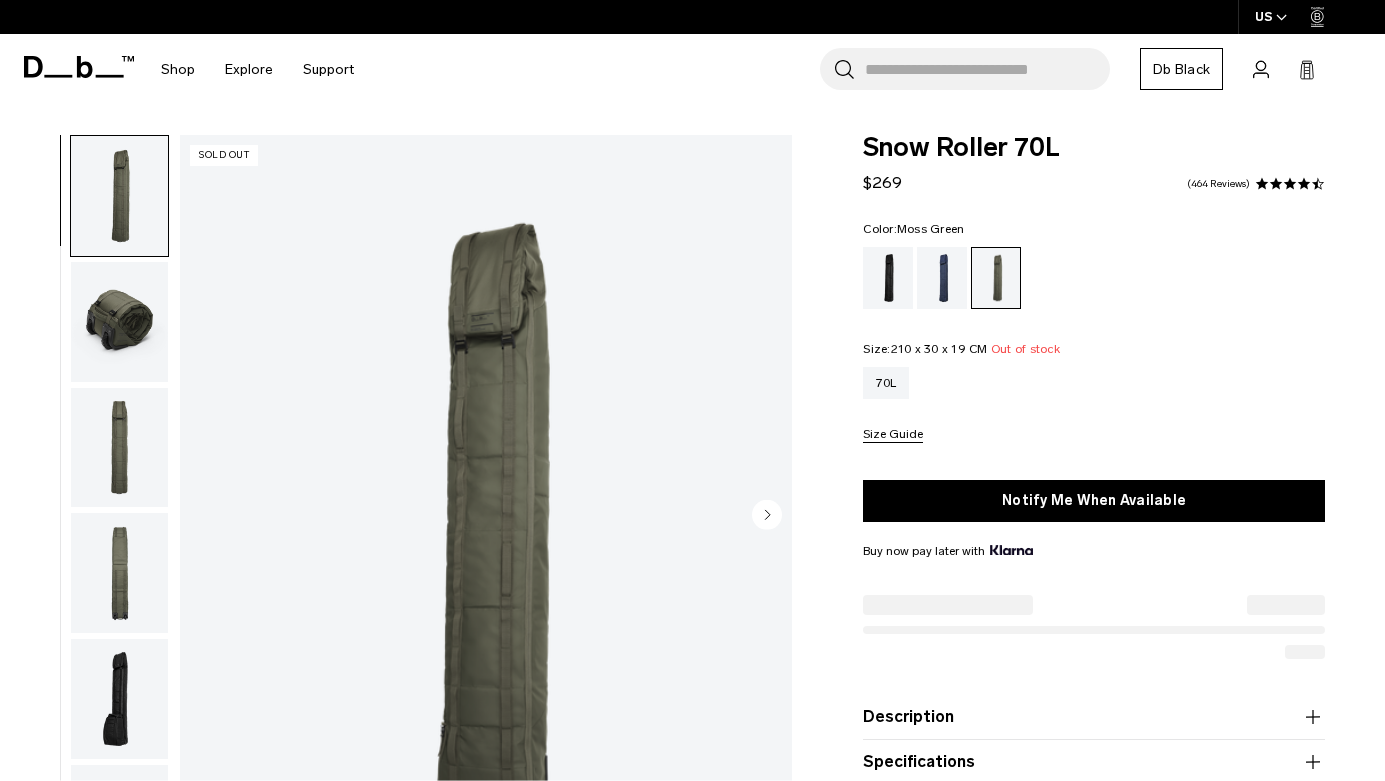 scroll, scrollTop: 0, scrollLeft: 0, axis: both 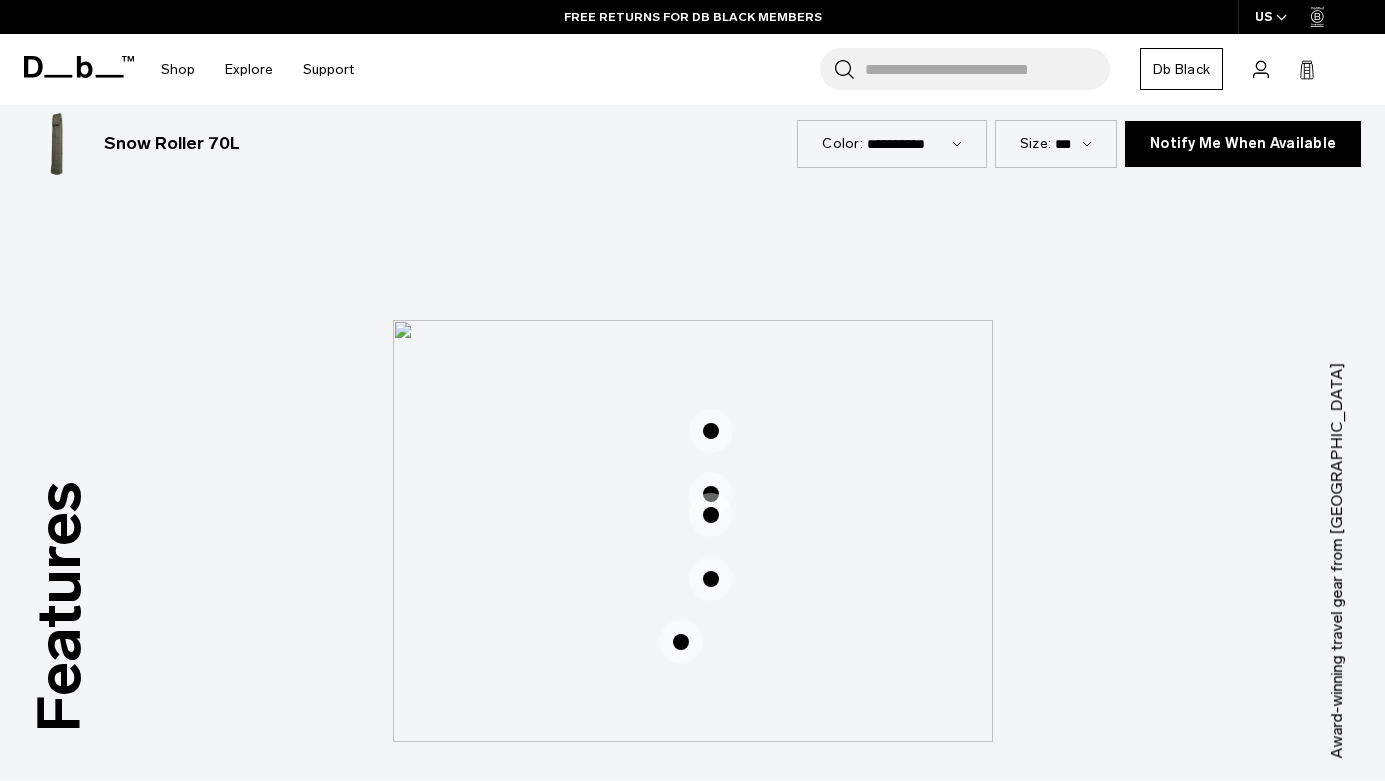 click at bounding box center [711, 431] 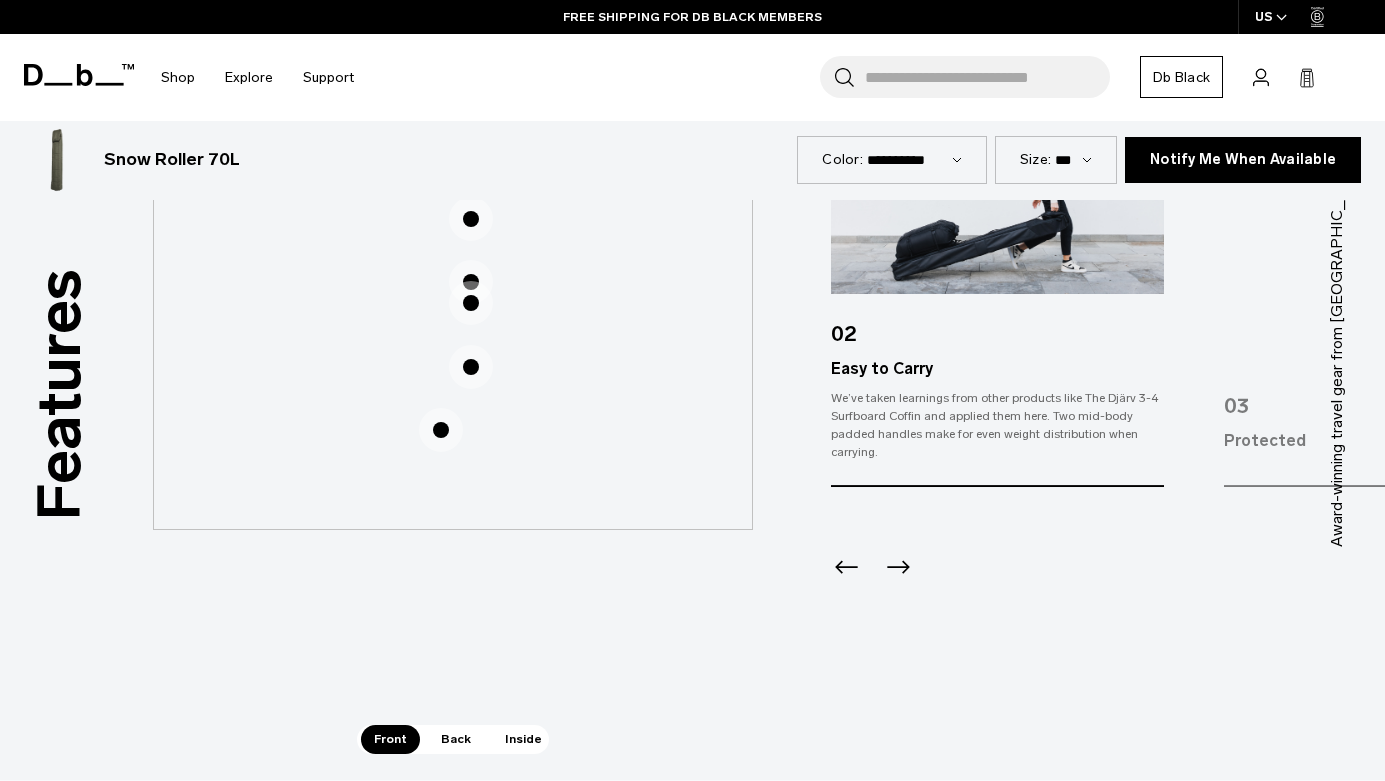scroll, scrollTop: 2580, scrollLeft: 0, axis: vertical 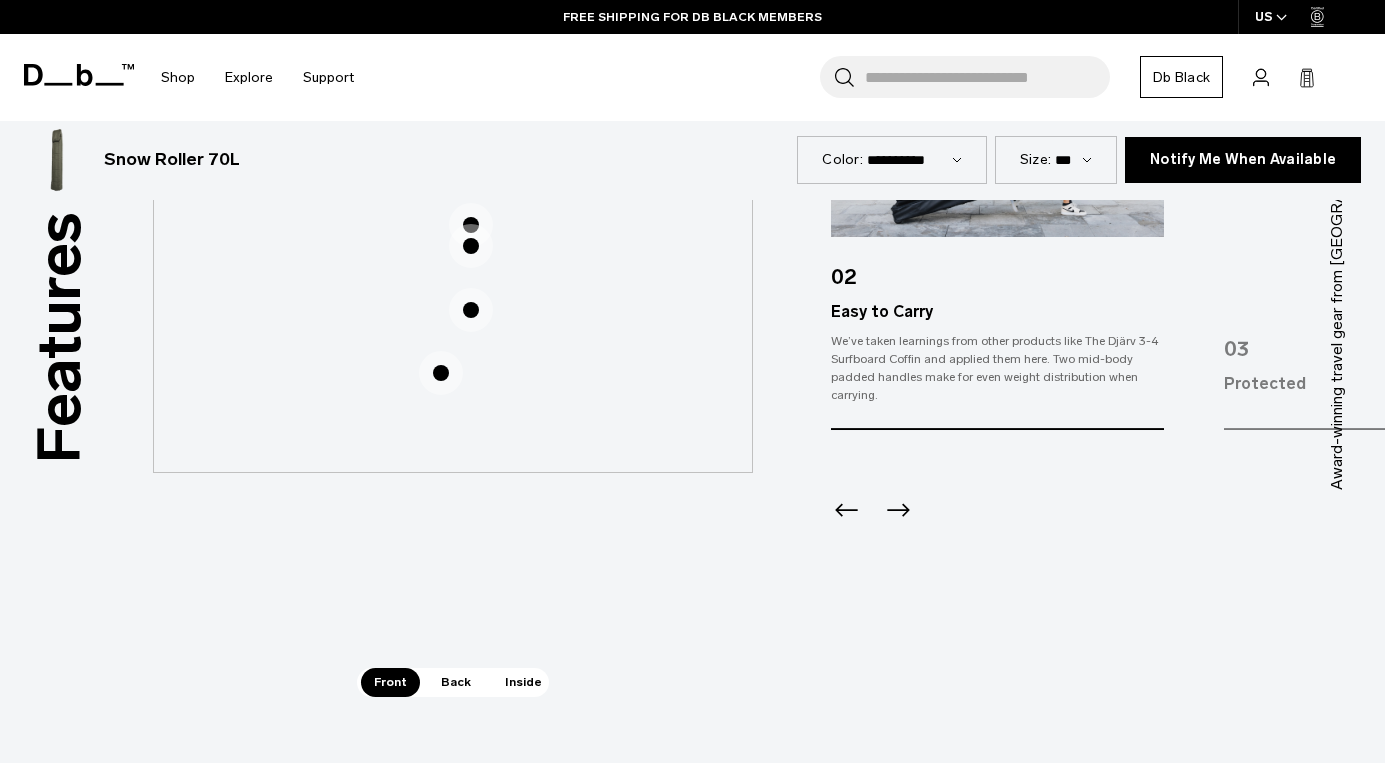 click on "Inside" at bounding box center (523, 682) 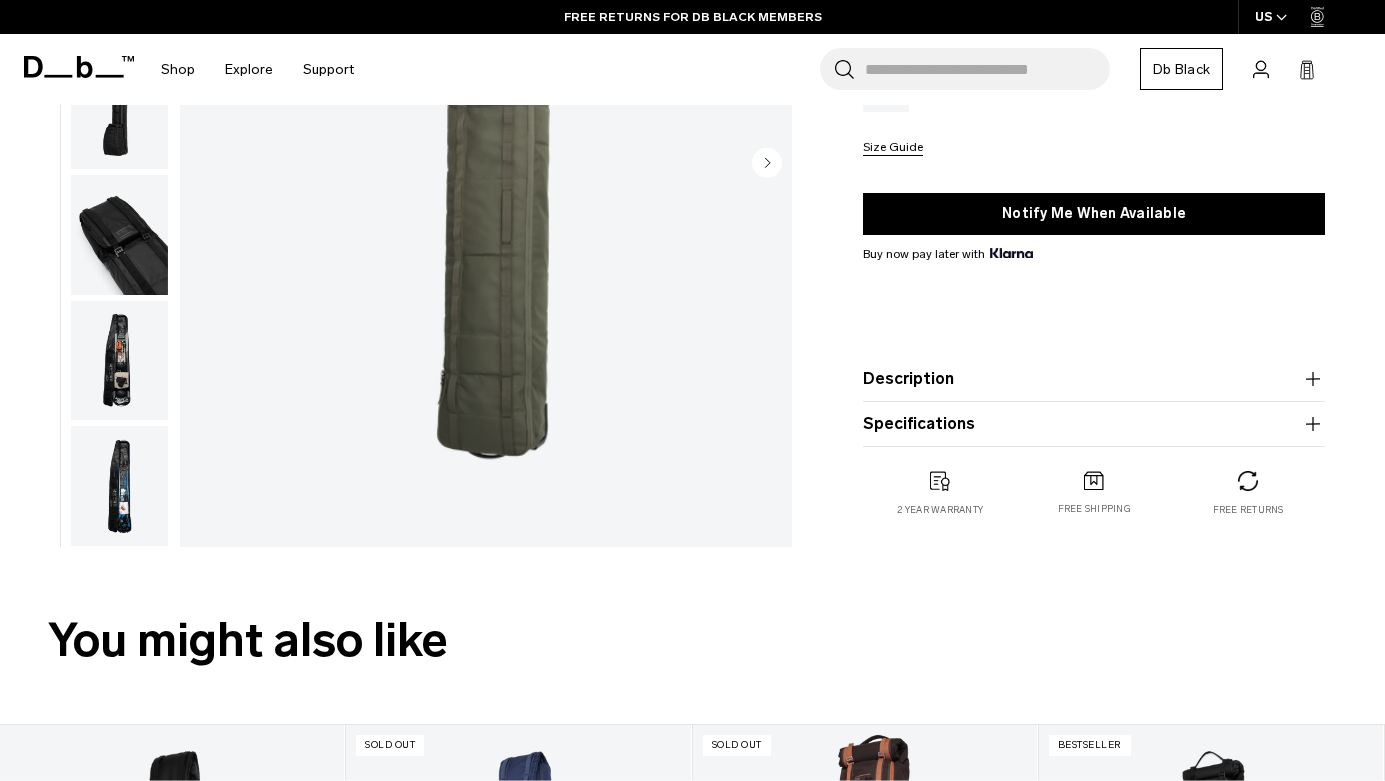 scroll, scrollTop: 349, scrollLeft: 0, axis: vertical 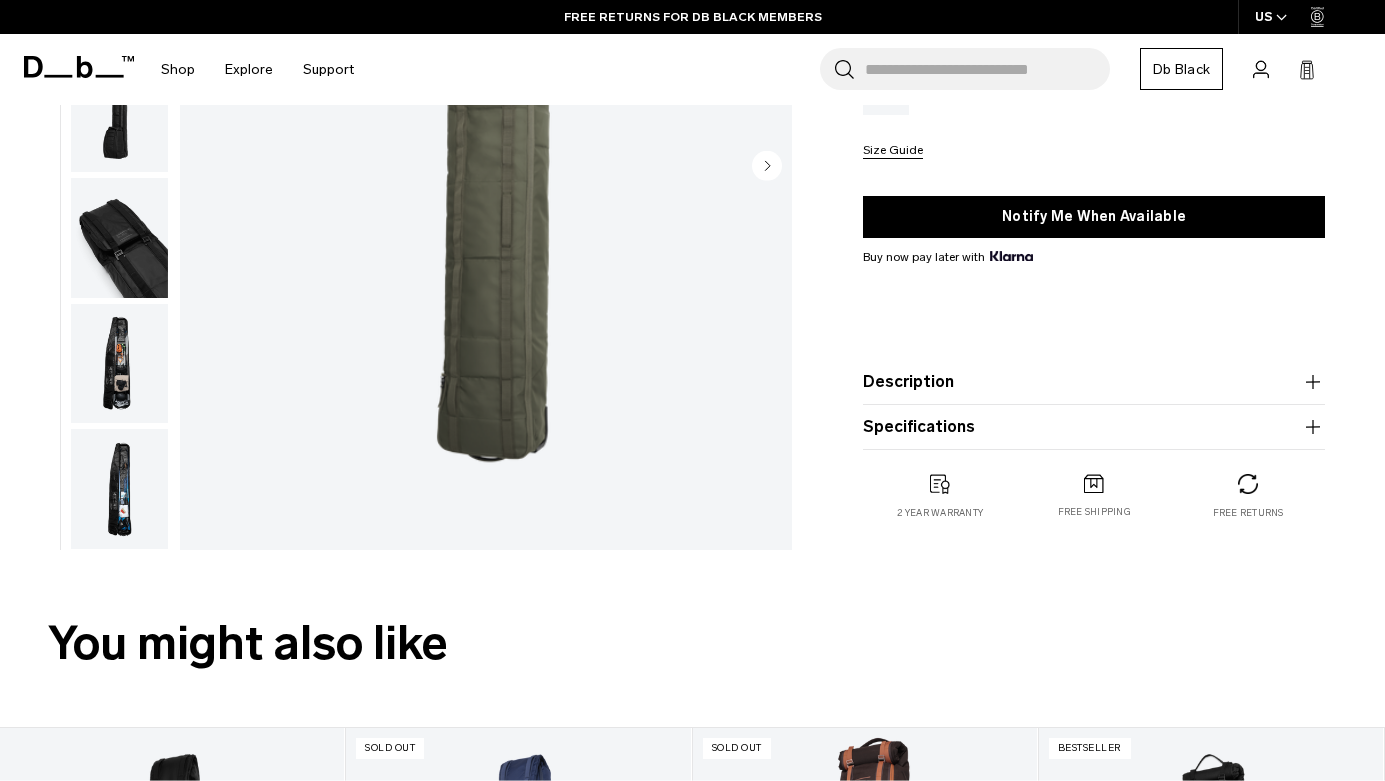 click on "Description" at bounding box center (1094, 382) 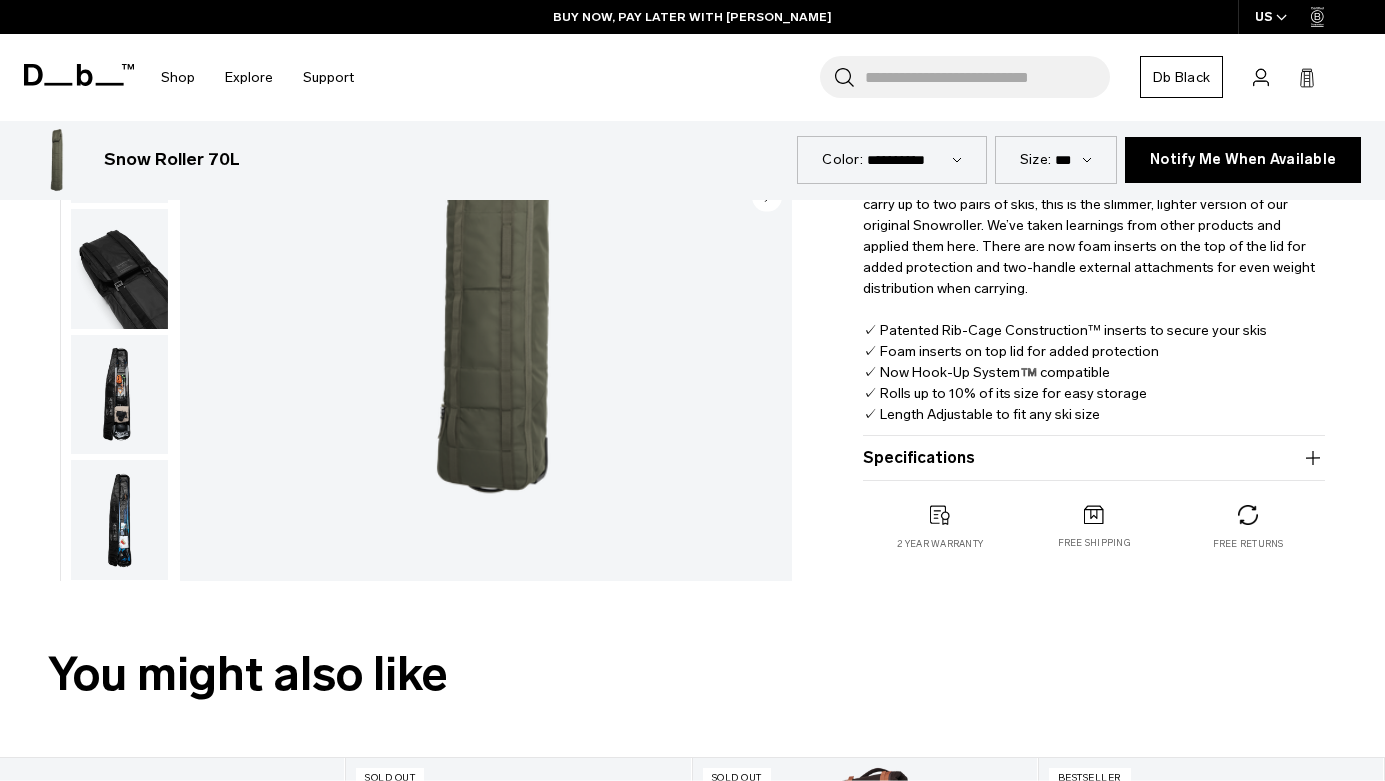 scroll, scrollTop: 524, scrollLeft: 0, axis: vertical 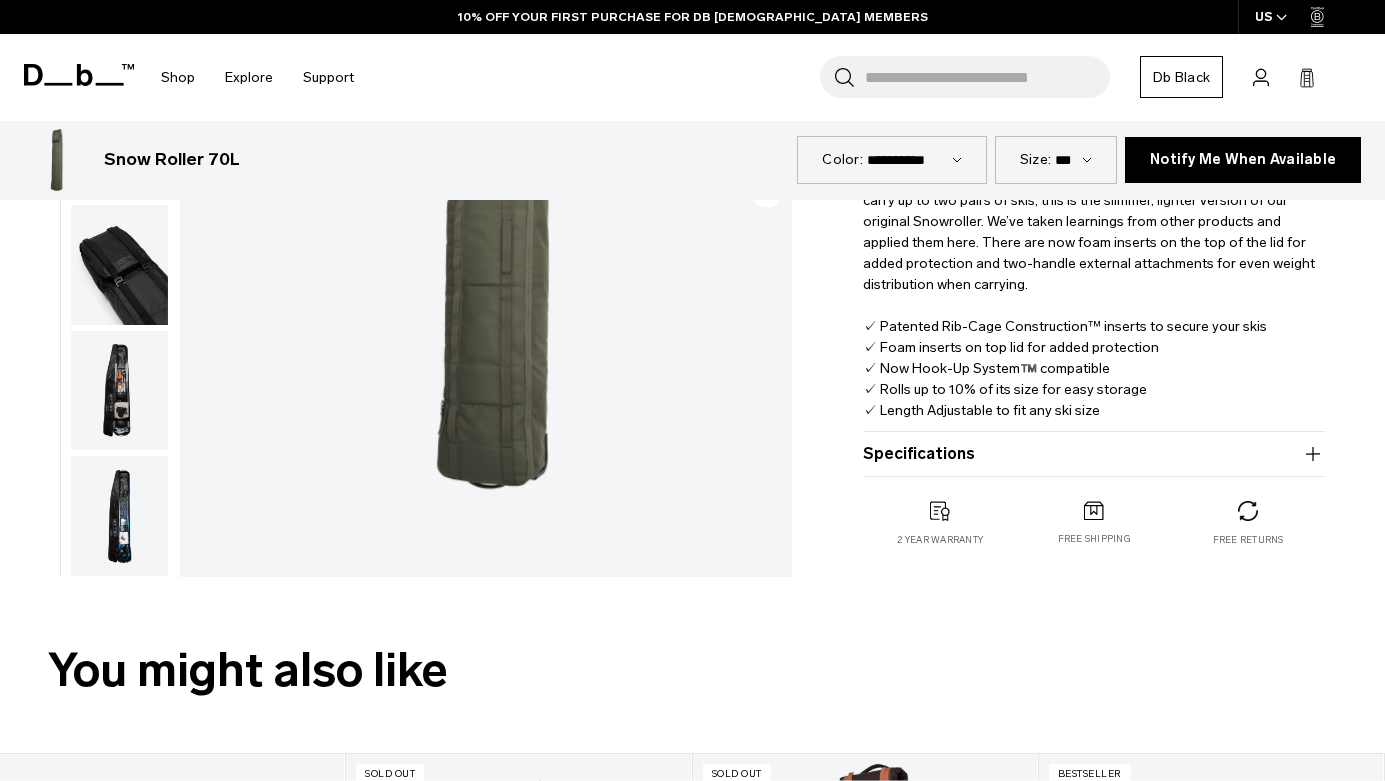 click on "Specifications" at bounding box center (1094, 454) 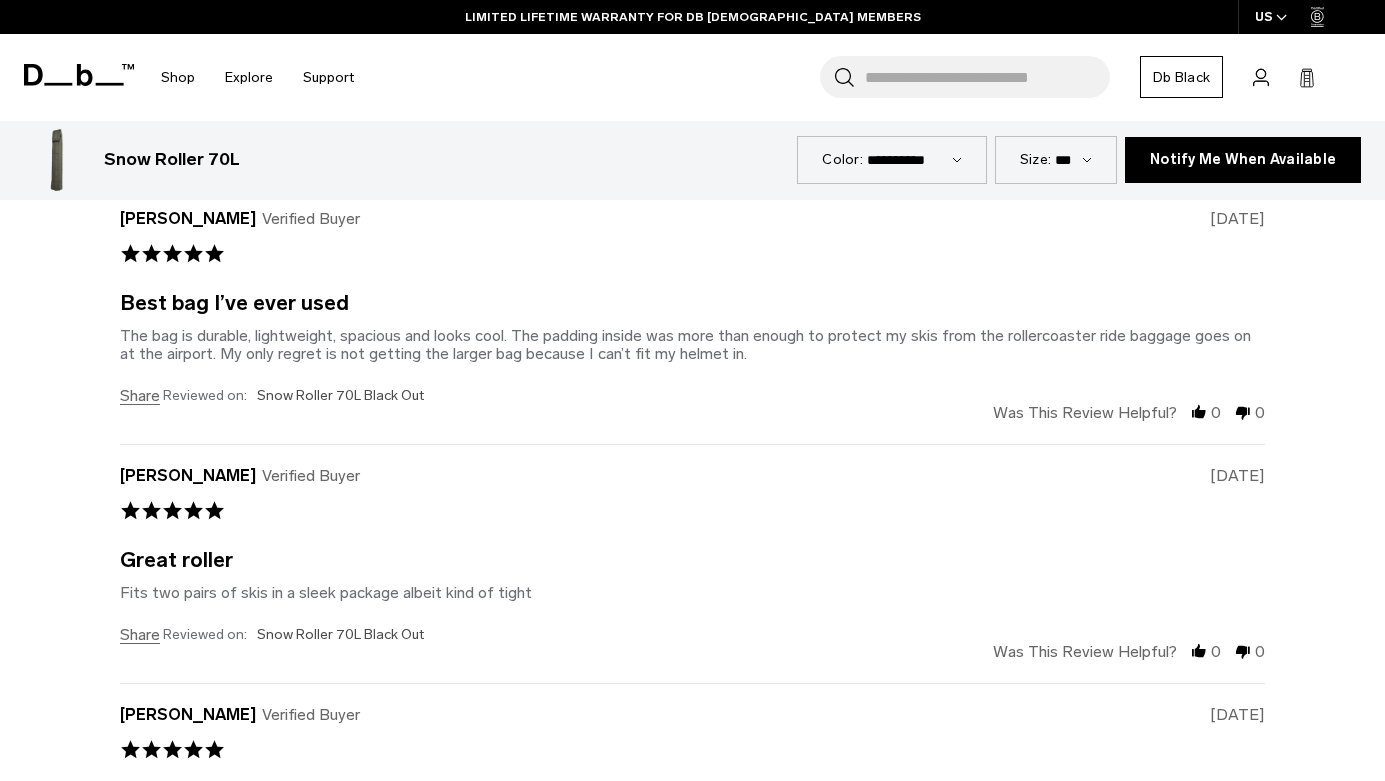 scroll, scrollTop: 5429, scrollLeft: 0, axis: vertical 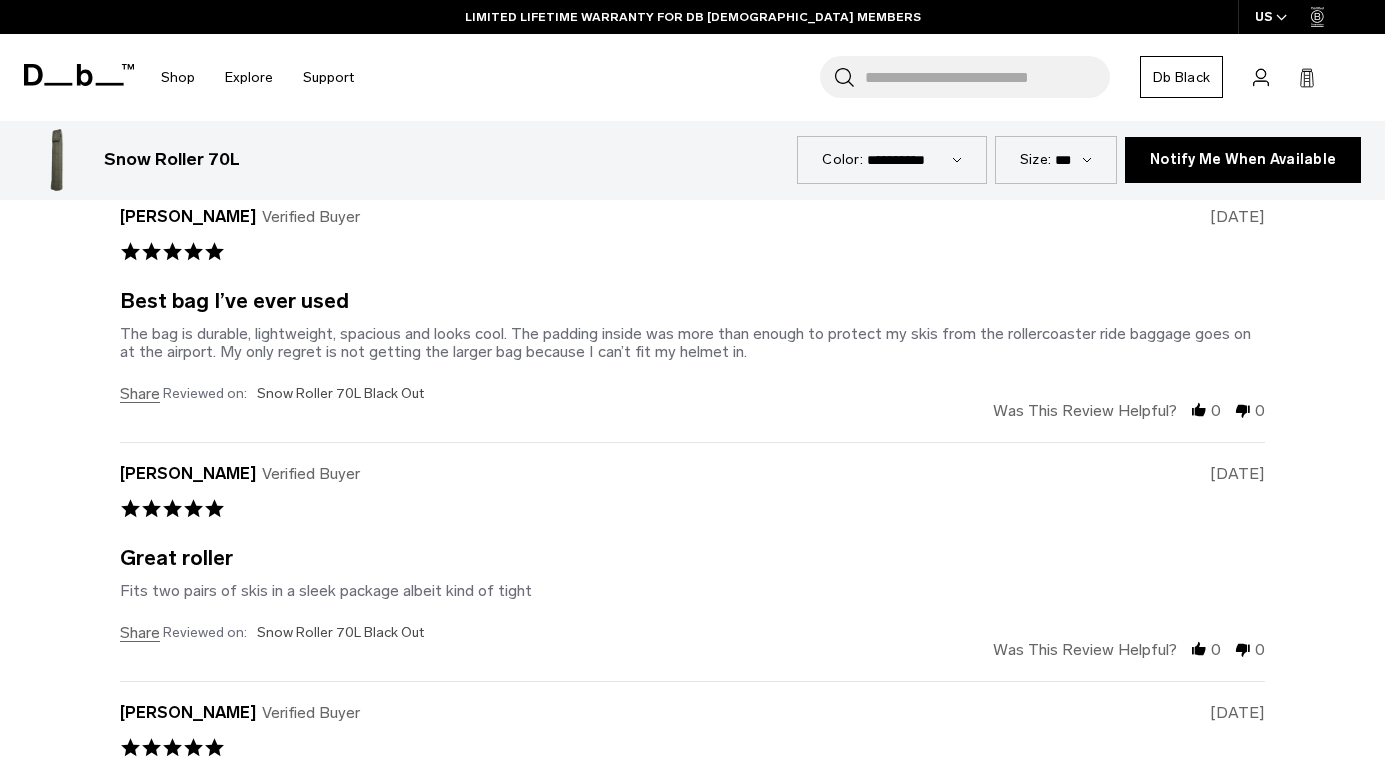 type 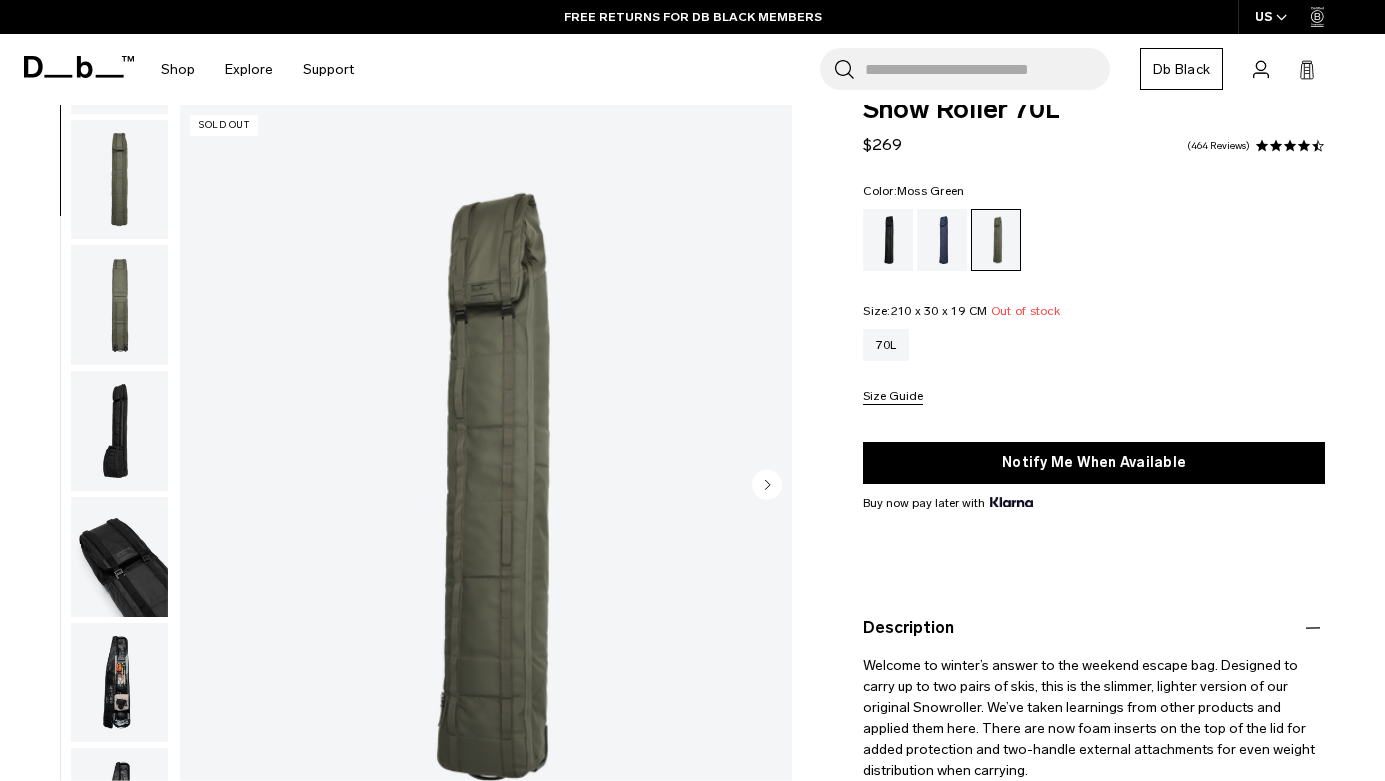 scroll, scrollTop: 0, scrollLeft: 0, axis: both 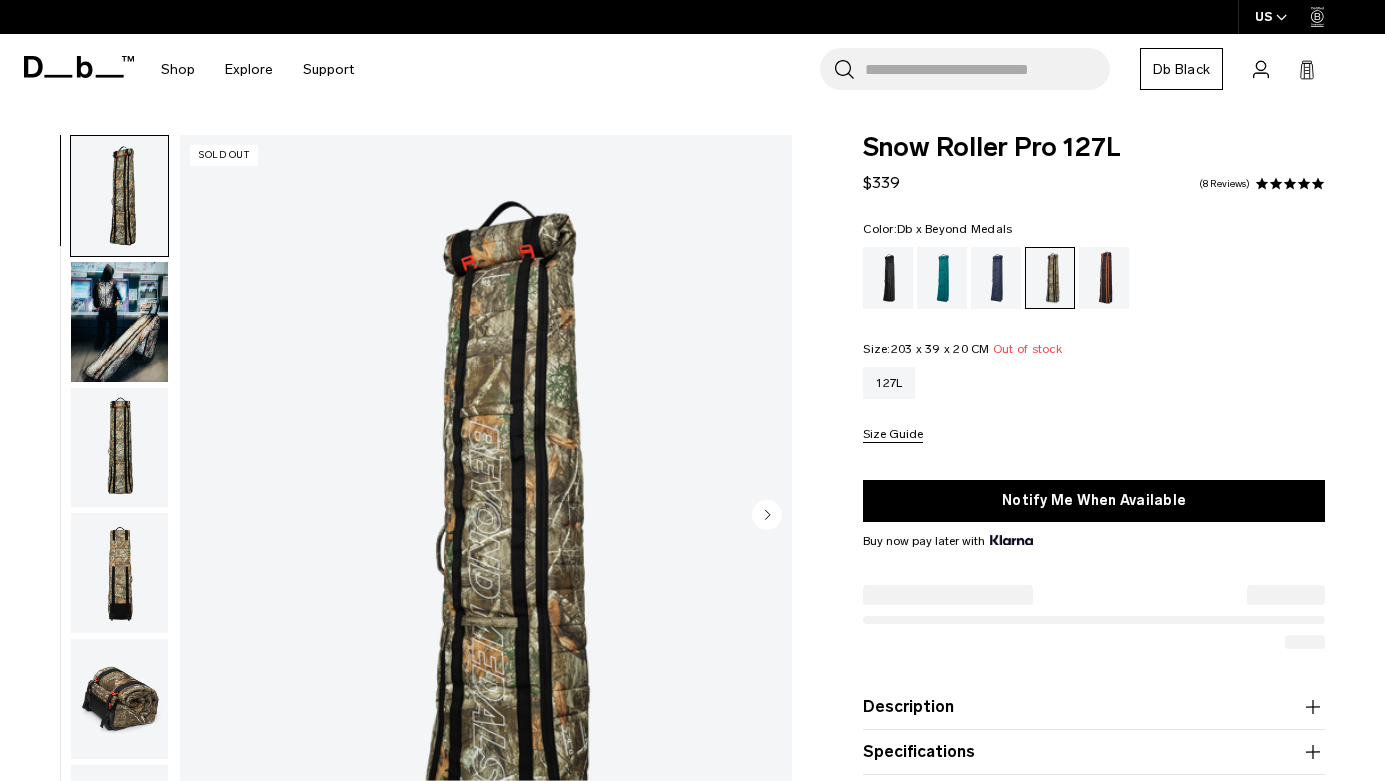 click at bounding box center [996, 278] 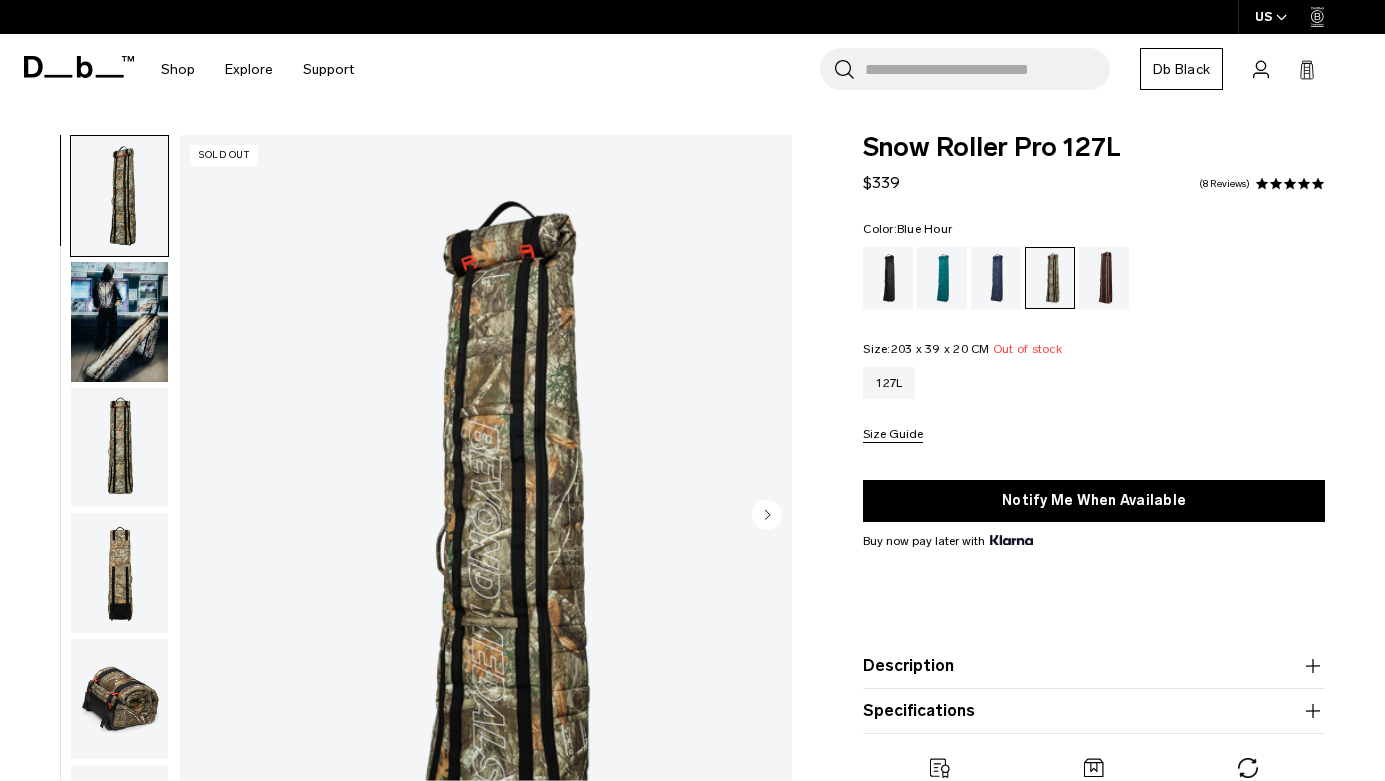 scroll, scrollTop: 0, scrollLeft: 0, axis: both 